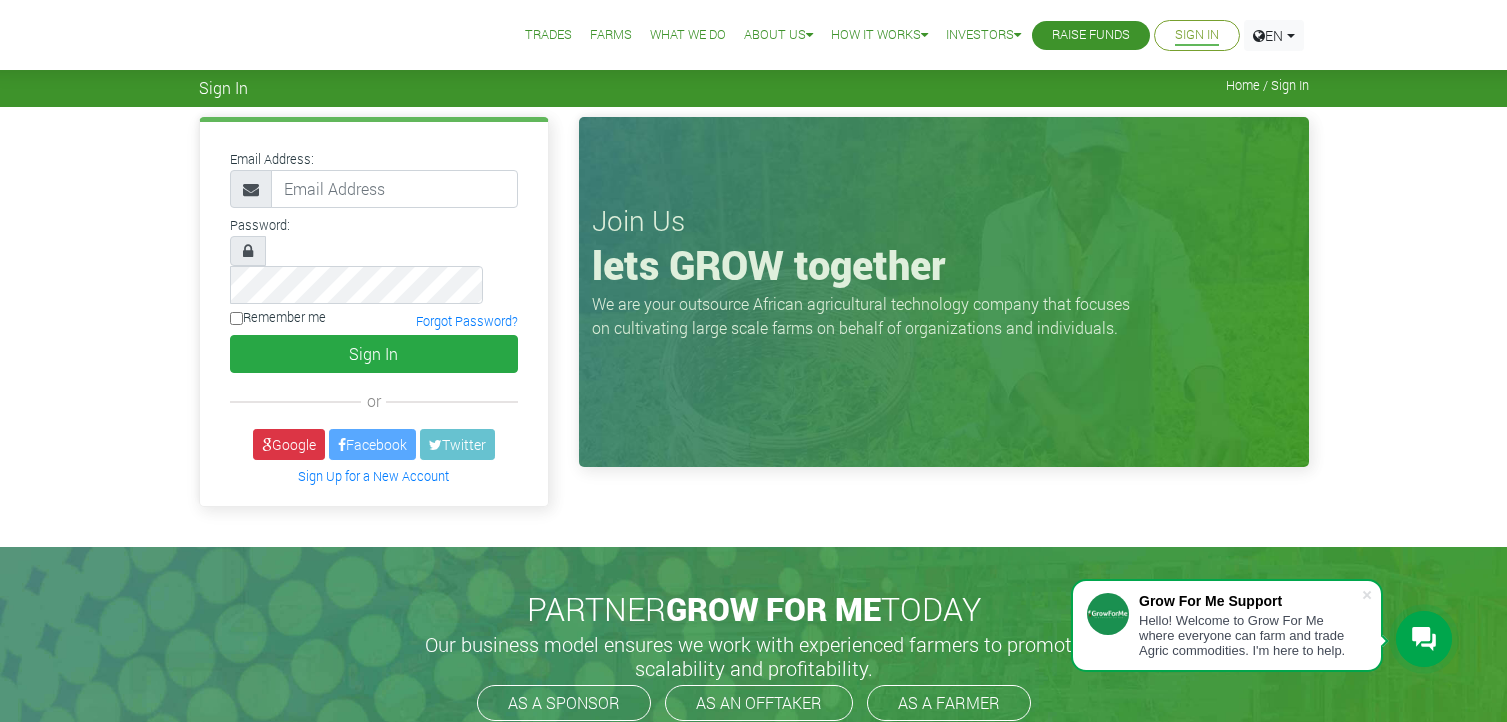 scroll, scrollTop: 0, scrollLeft: 0, axis: both 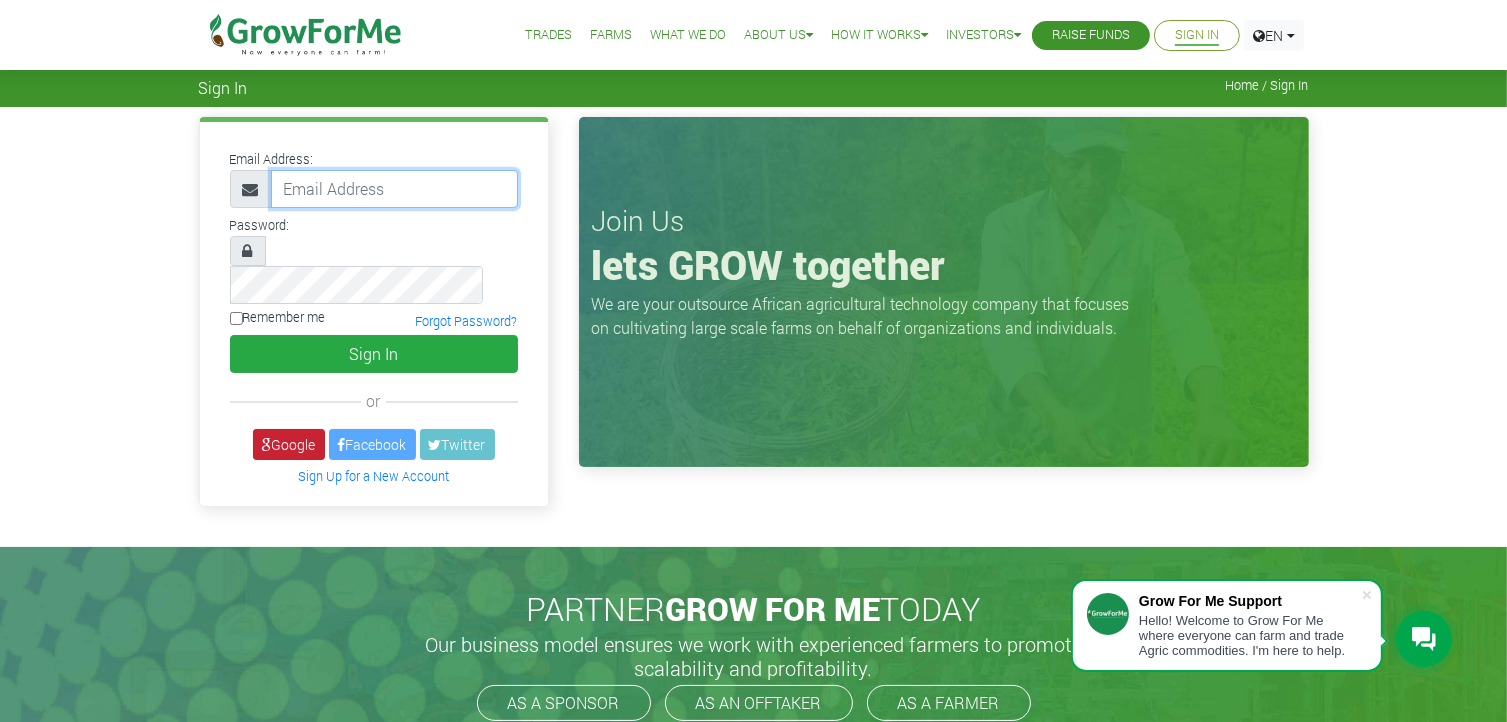 type on "dev@growforme.com" 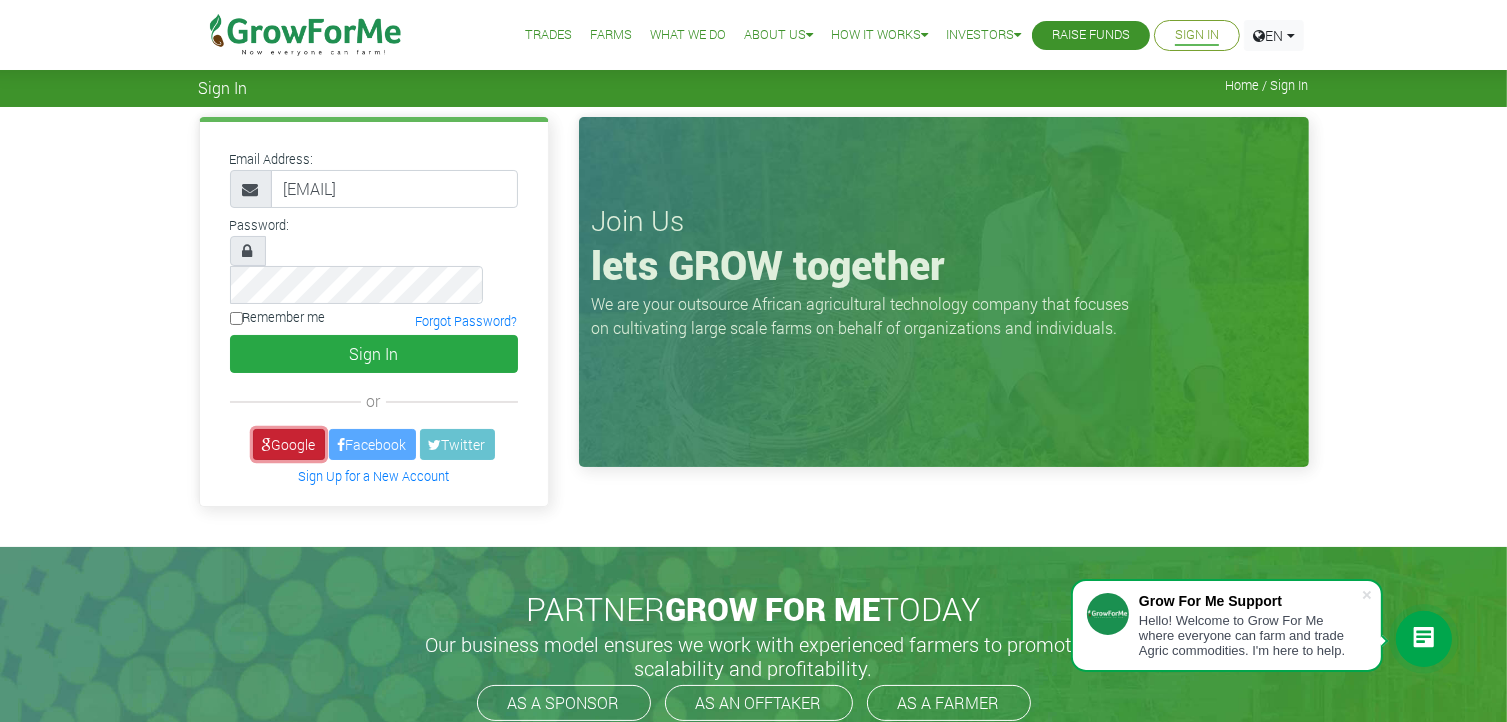 click on "Google" at bounding box center (289, 444) 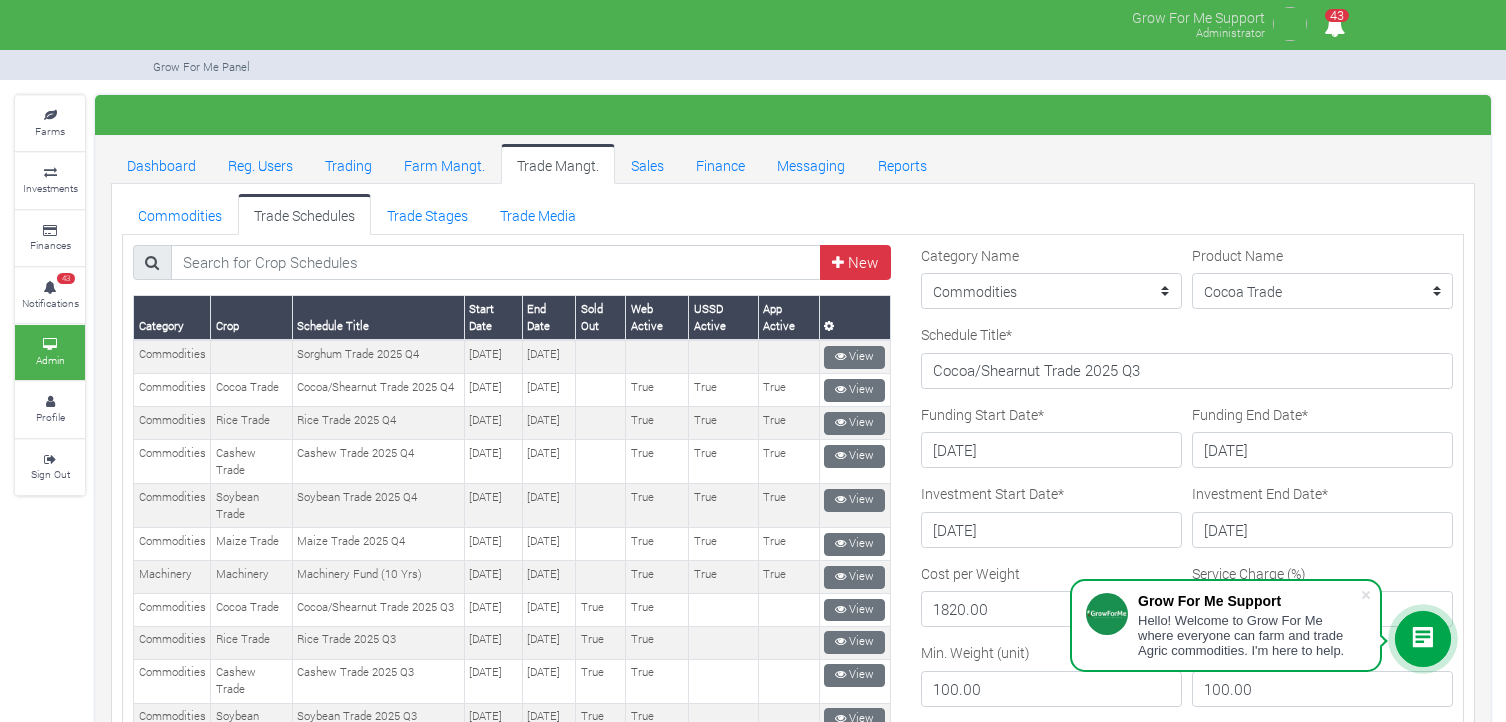 scroll, scrollTop: 0, scrollLeft: 0, axis: both 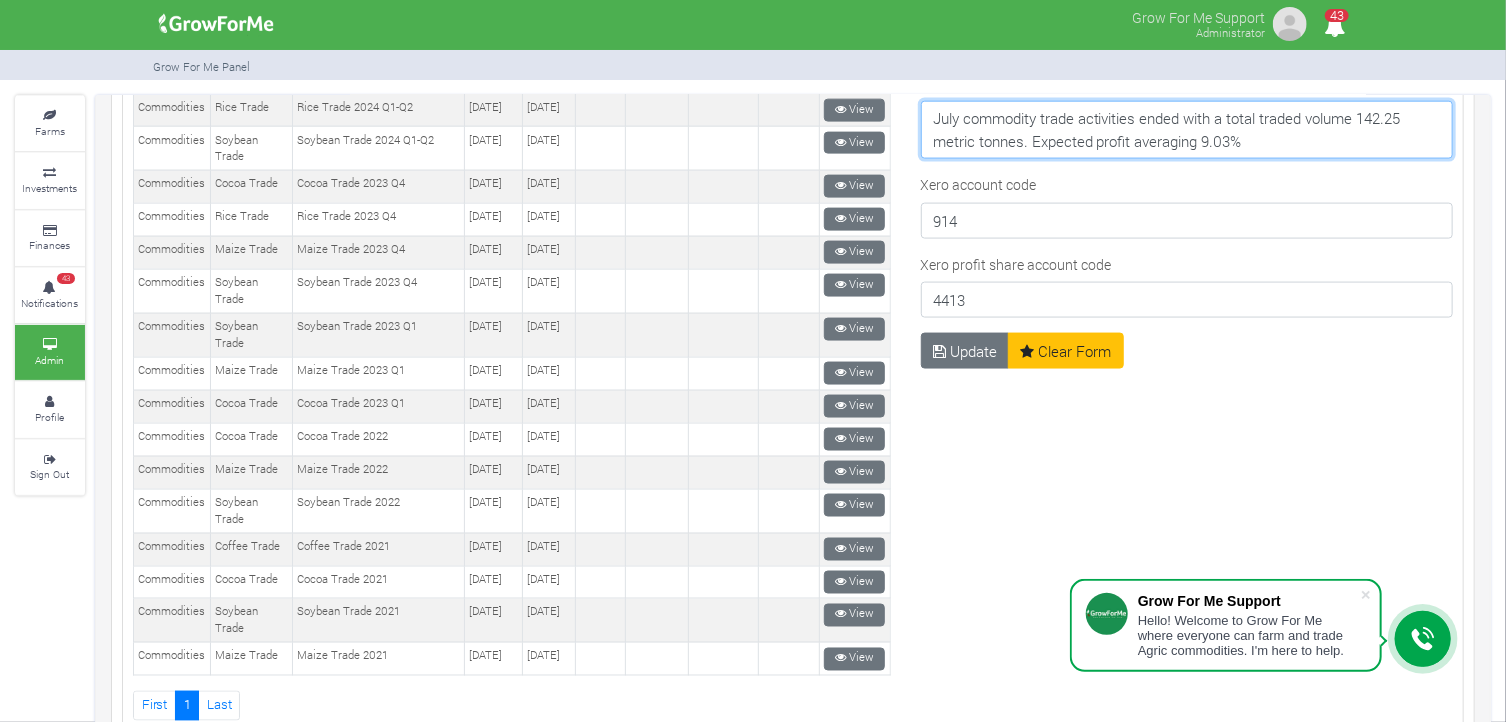 drag, startPoint x: 1247, startPoint y: 127, endPoint x: 792, endPoint y: 129, distance: 455.0044 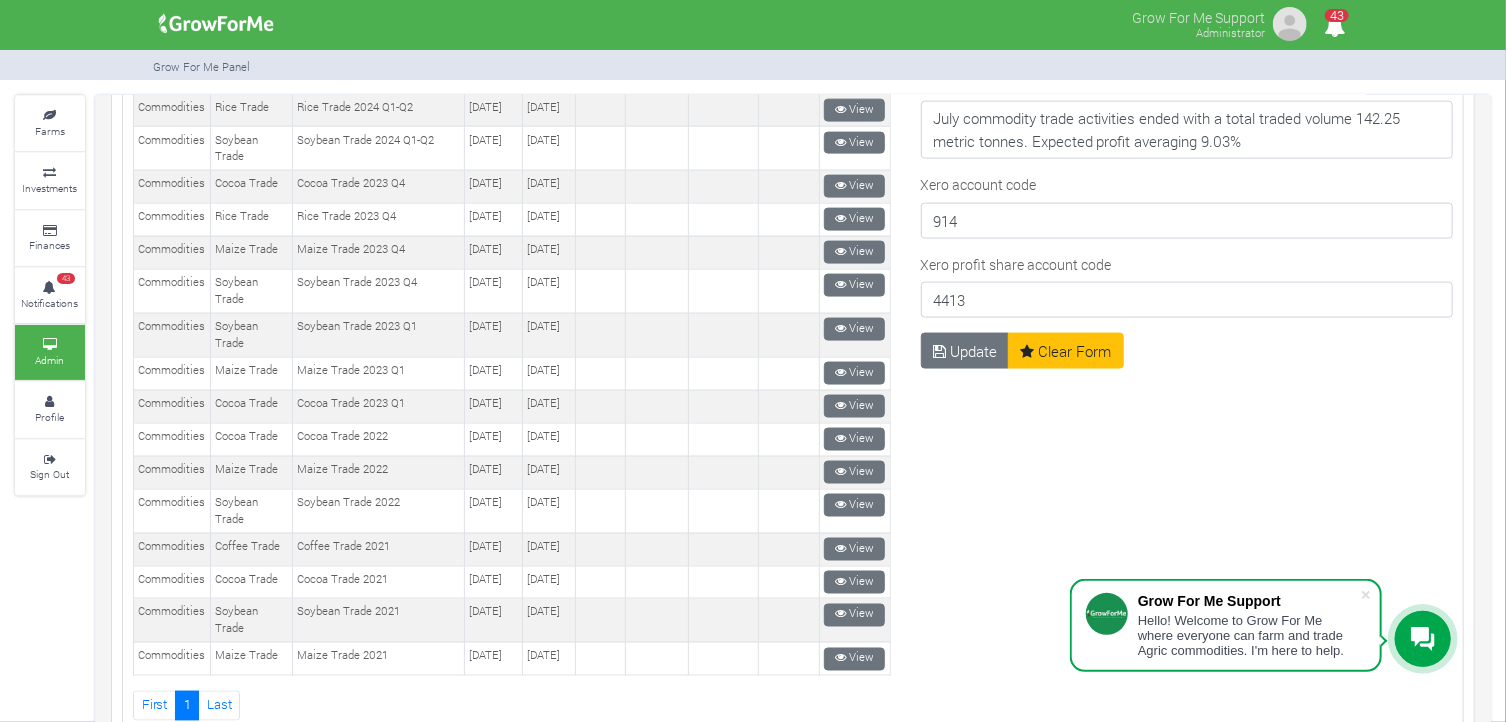 drag, startPoint x: 826, startPoint y: 133, endPoint x: 851, endPoint y: 131, distance: 25.079872 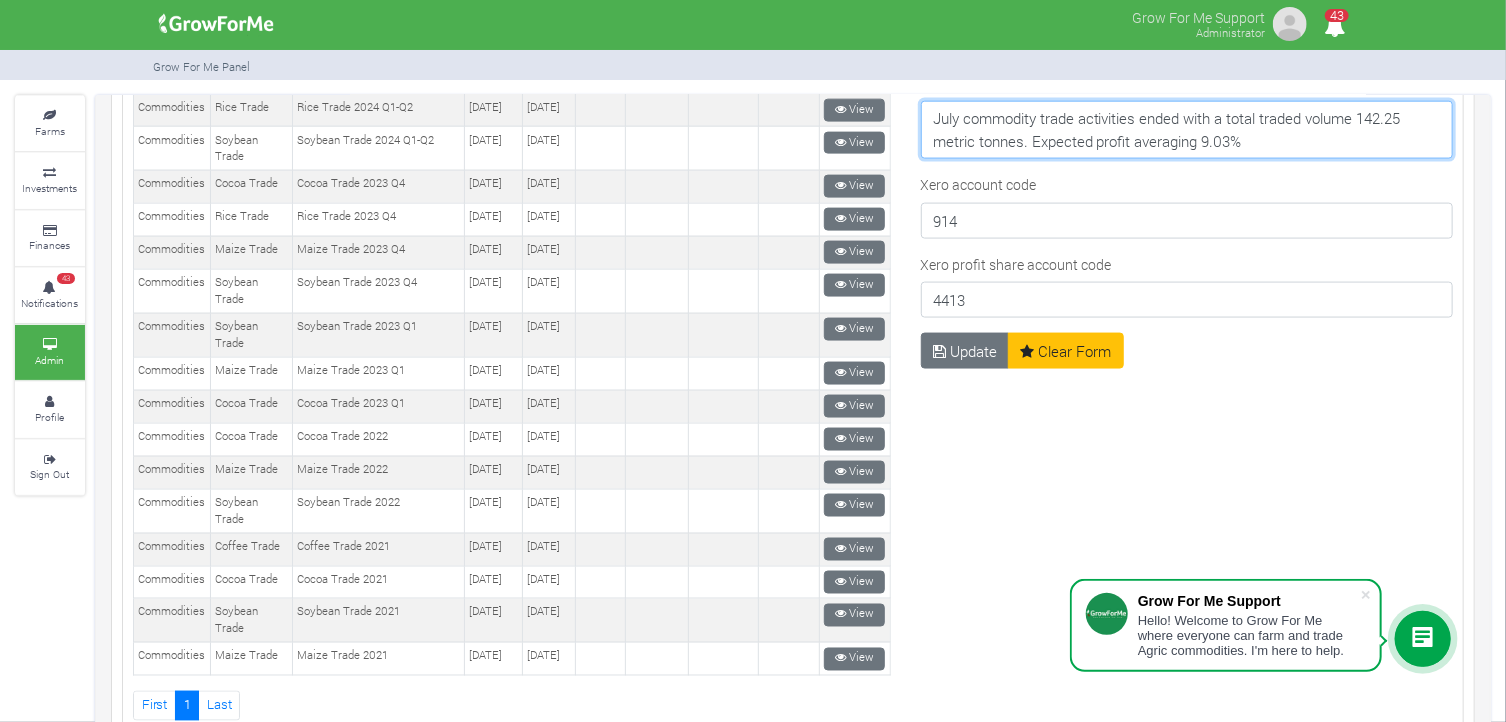 drag, startPoint x: 1246, startPoint y: 135, endPoint x: 1228, endPoint y: 136, distance: 18.027756 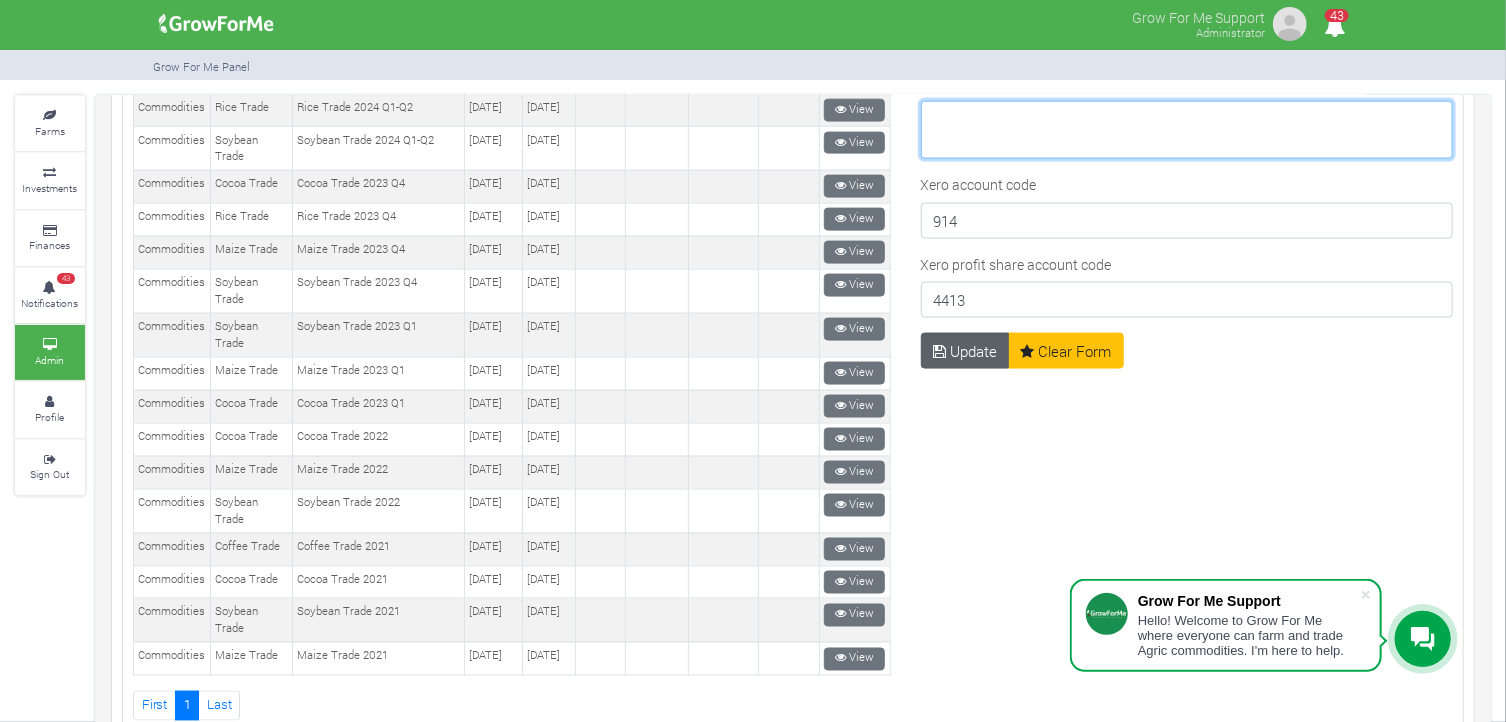 type 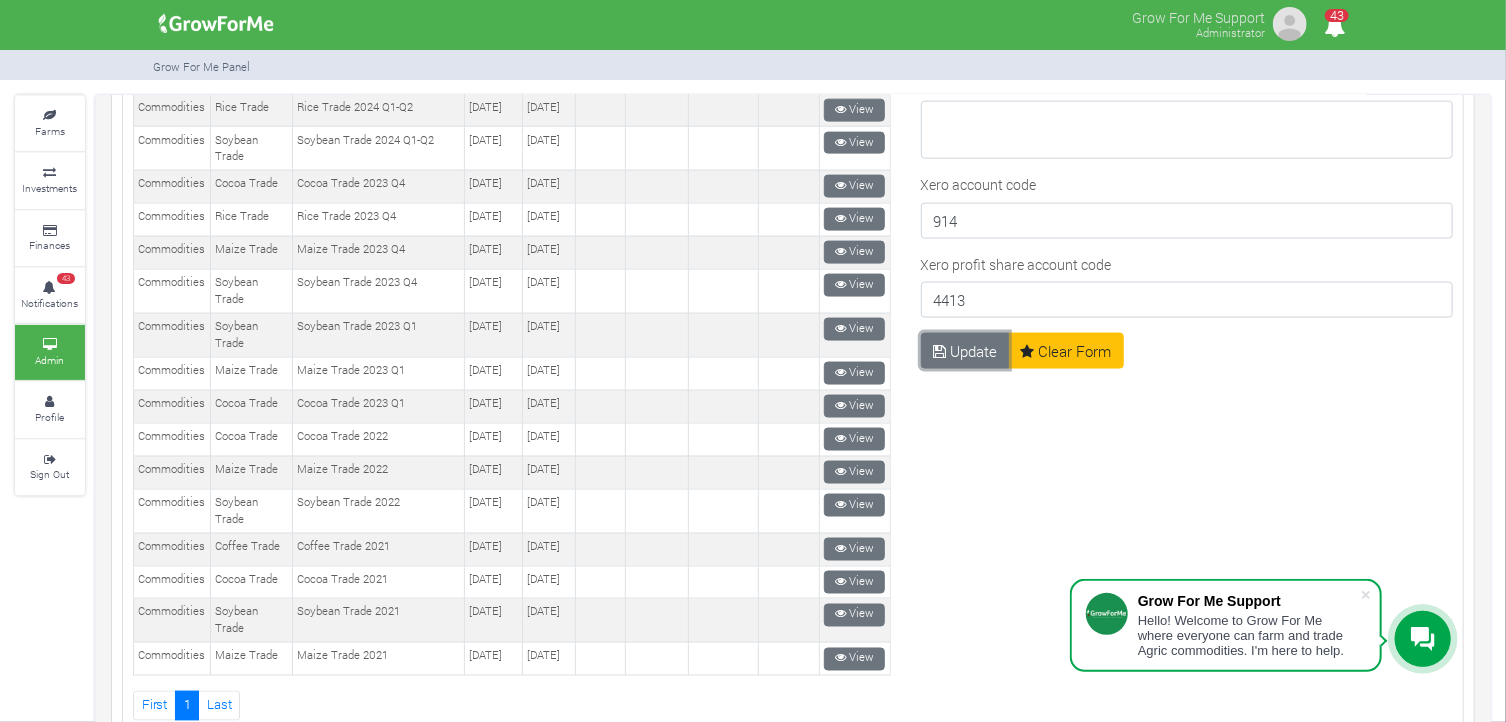 click on "Update" at bounding box center (965, 351) 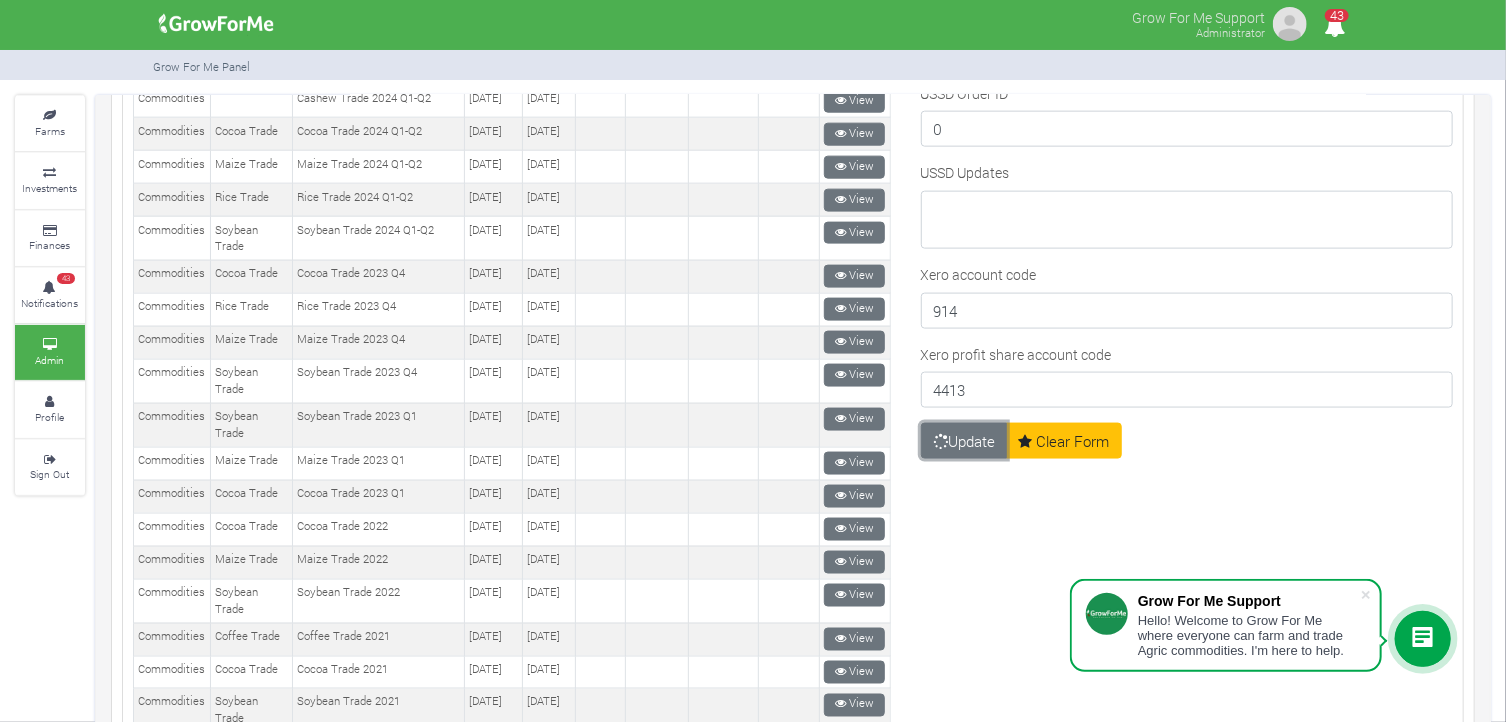 scroll, scrollTop: 1090, scrollLeft: 0, axis: vertical 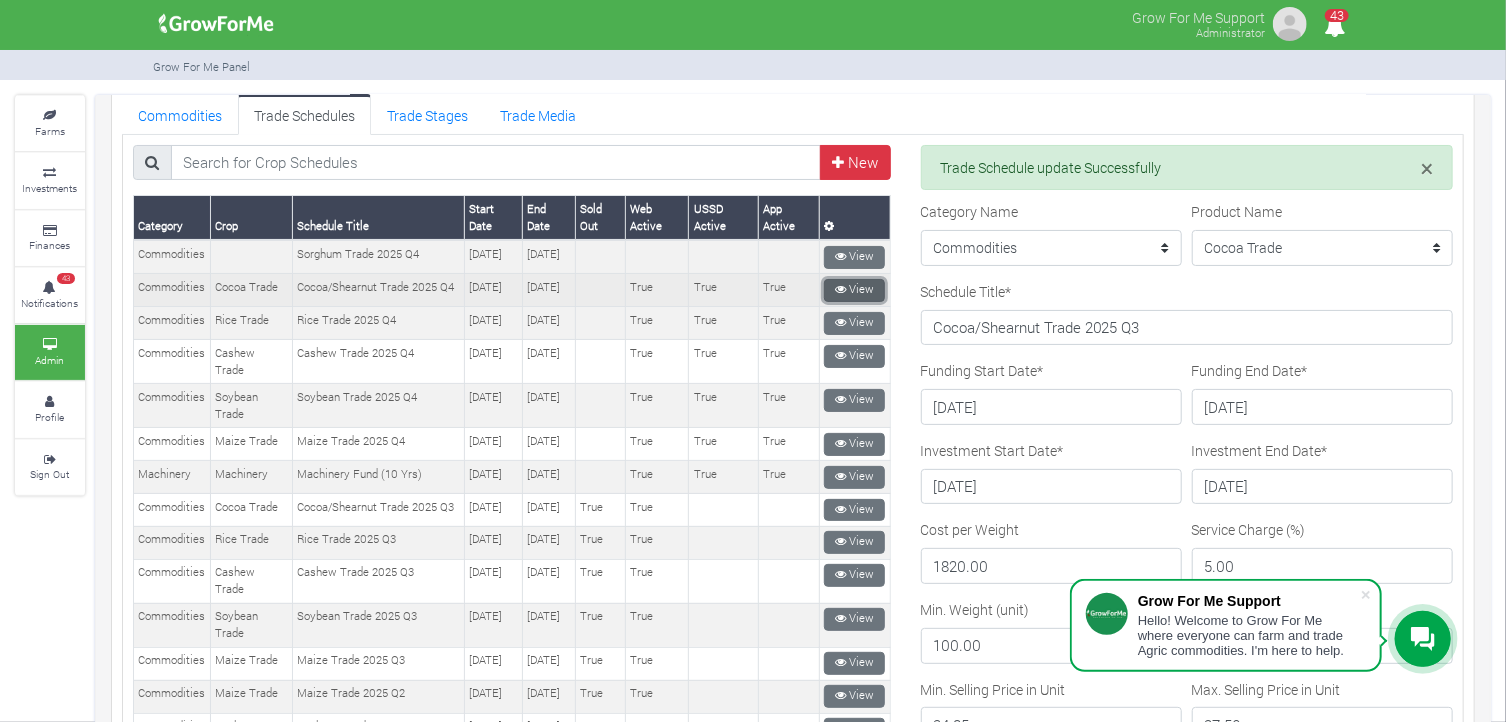 click at bounding box center [840, 289] 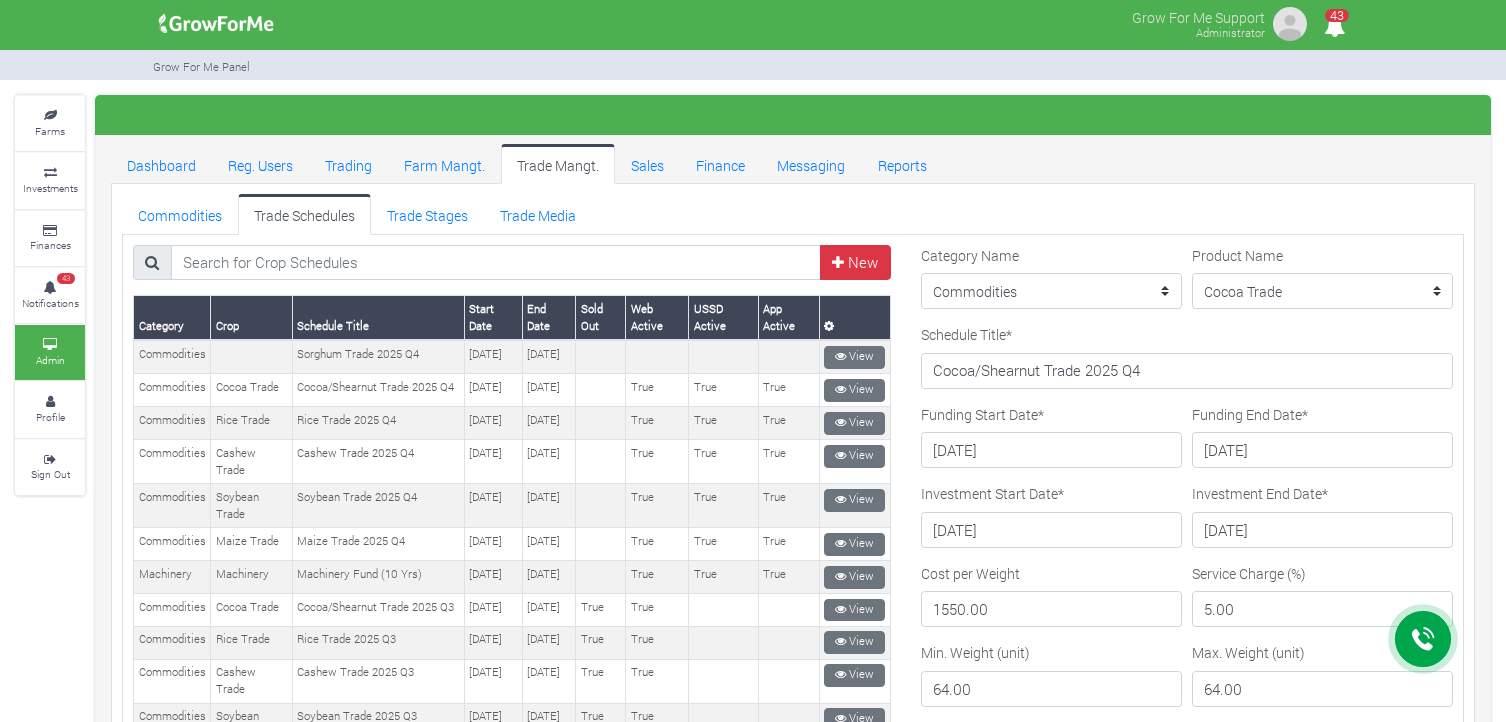 scroll, scrollTop: 0, scrollLeft: 0, axis: both 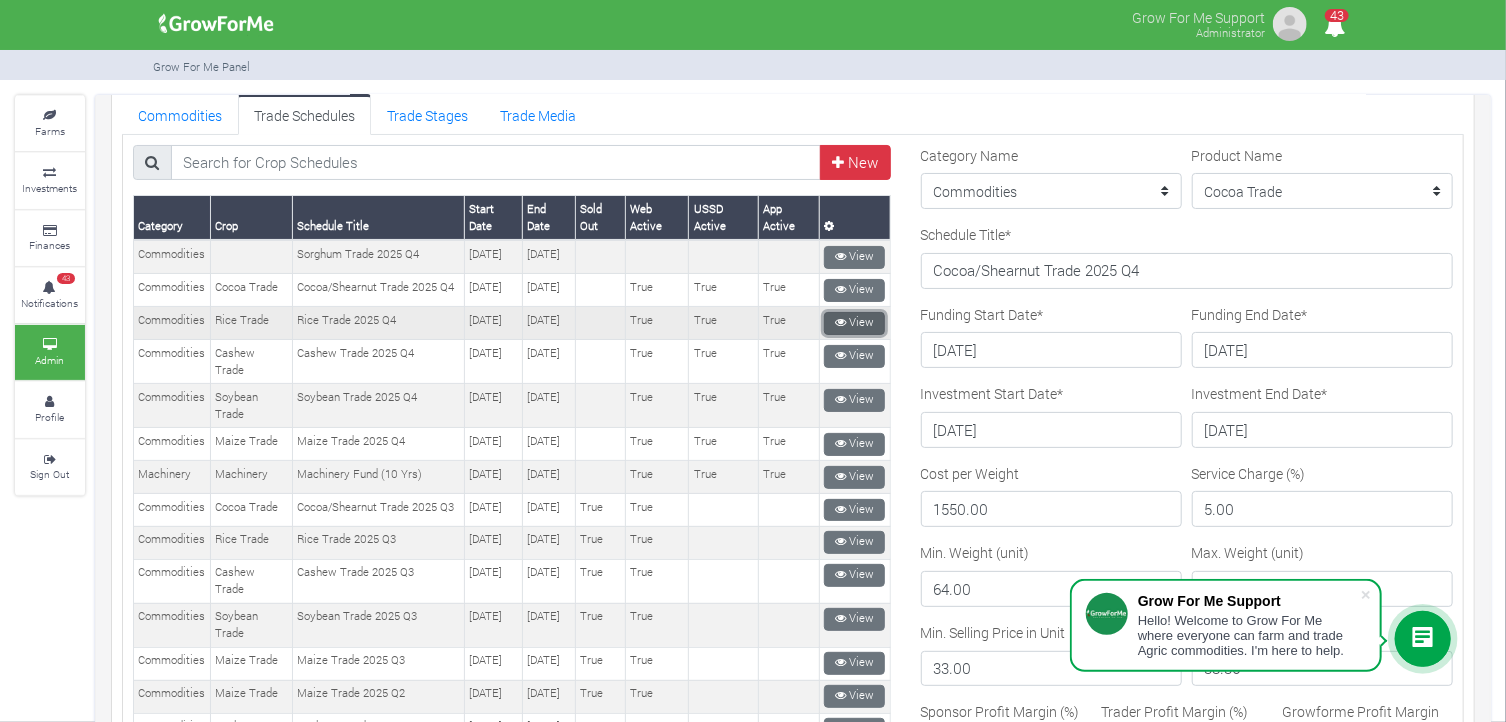 click on "View" at bounding box center (854, 323) 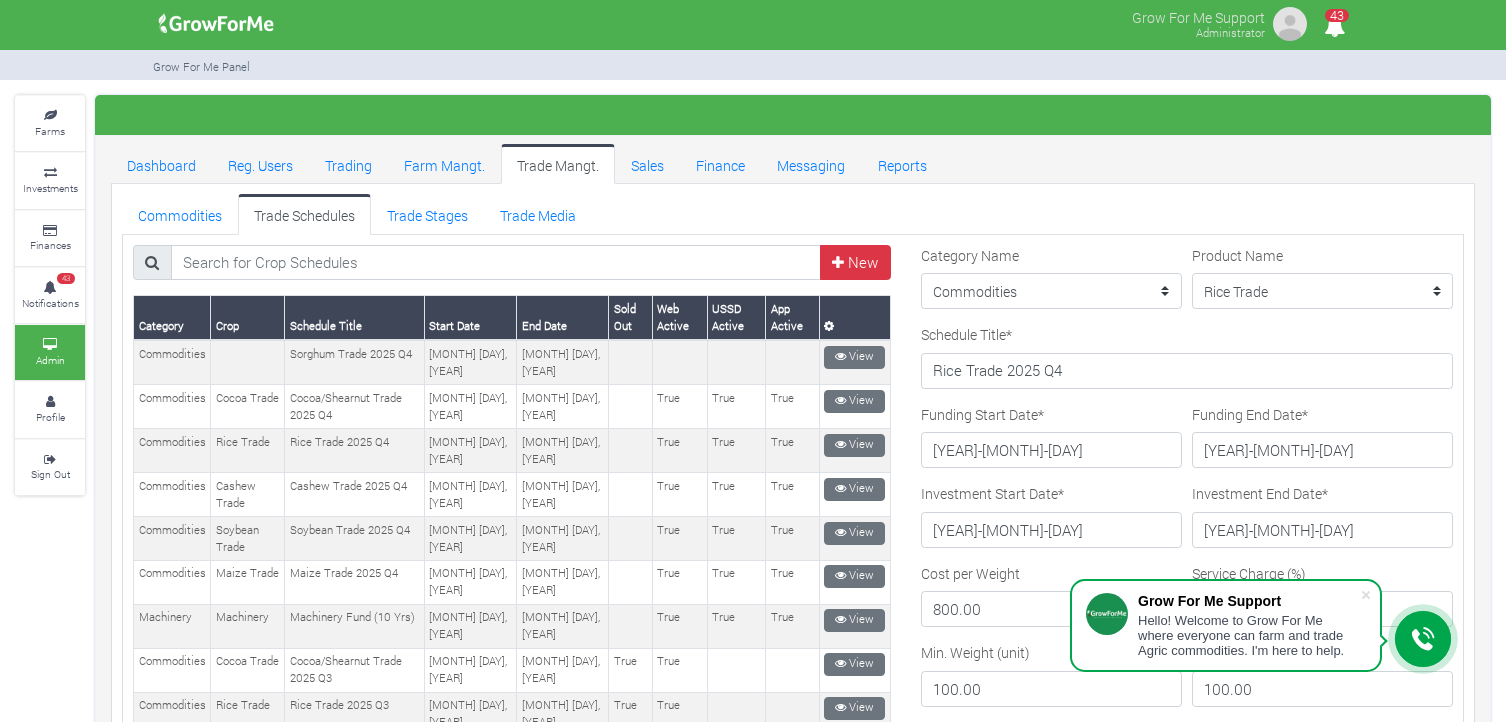 scroll, scrollTop: 0, scrollLeft: 0, axis: both 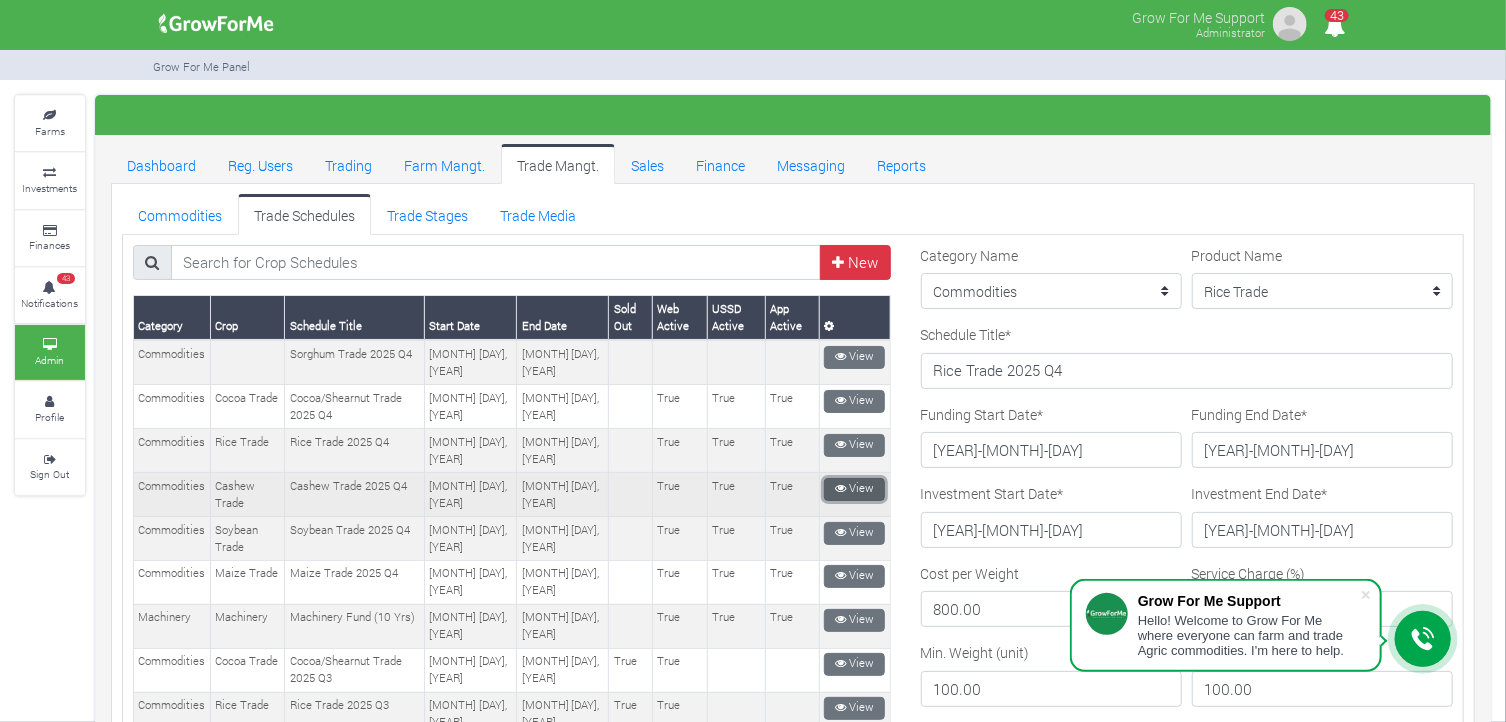 click on "View" at bounding box center (854, 489) 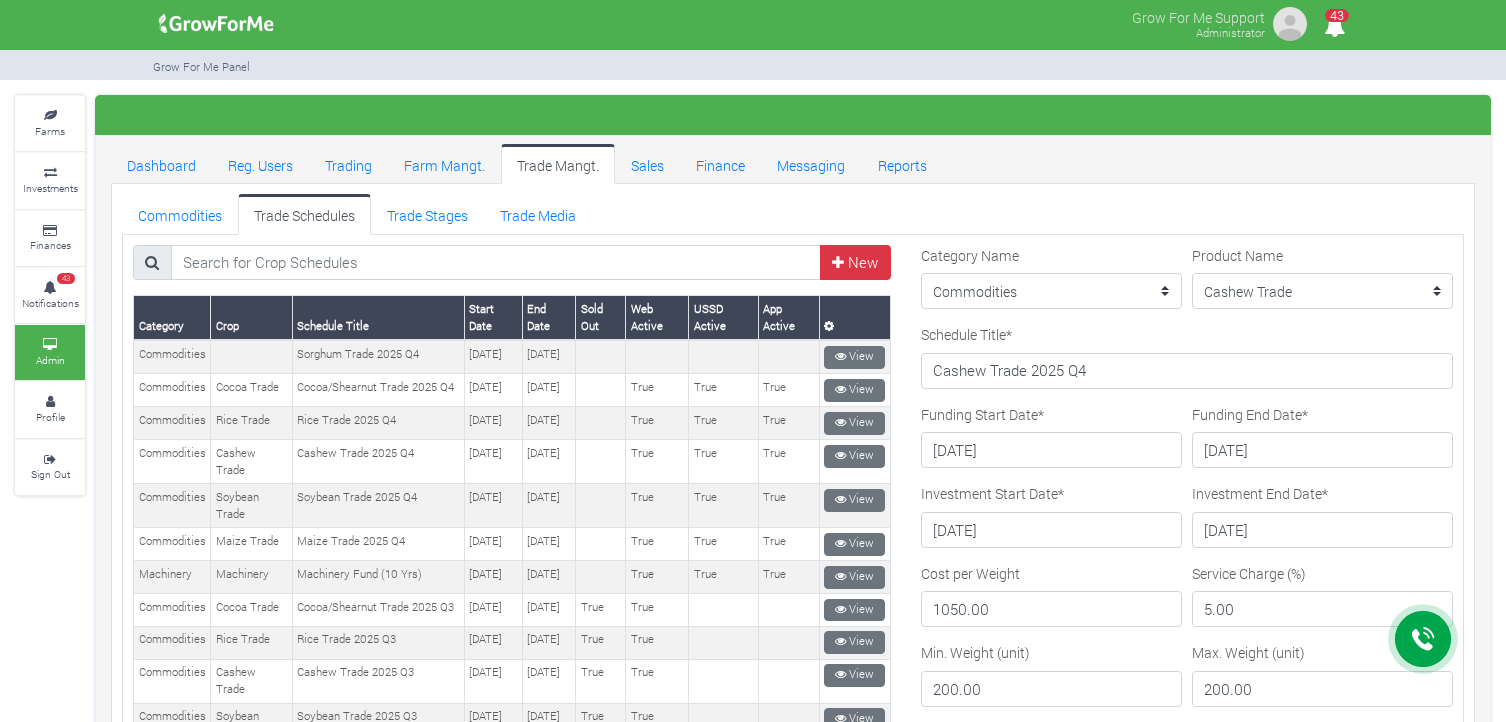 scroll, scrollTop: 0, scrollLeft: 0, axis: both 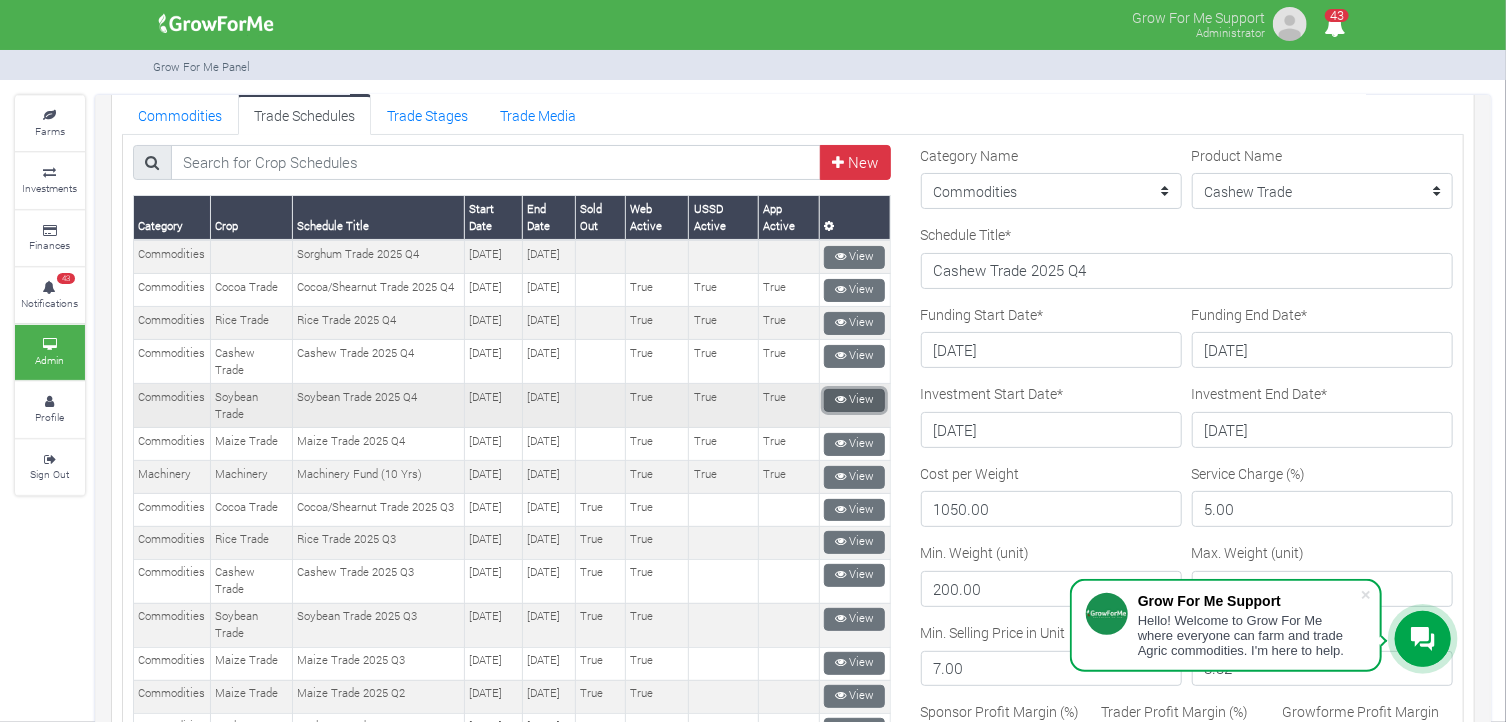 click on "View" at bounding box center [854, 400] 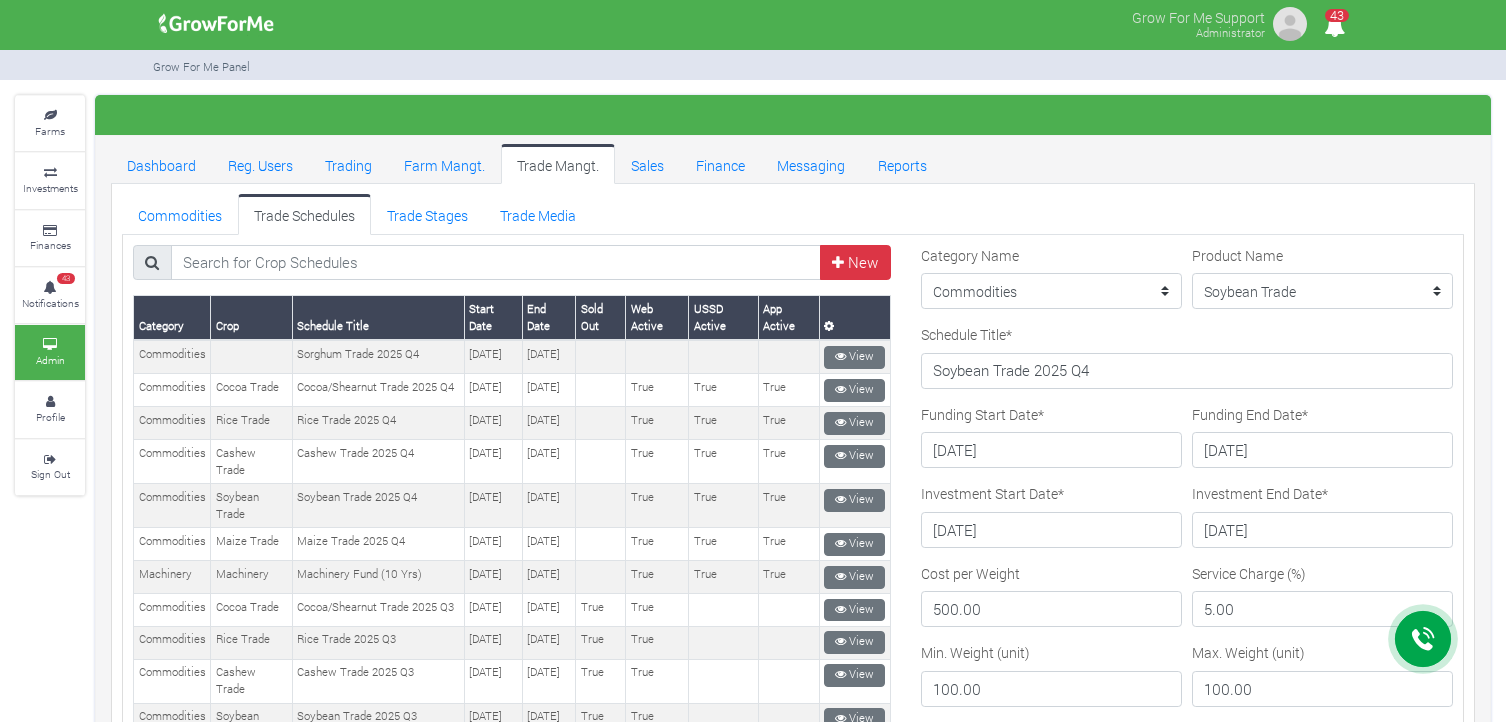 scroll, scrollTop: 0, scrollLeft: 0, axis: both 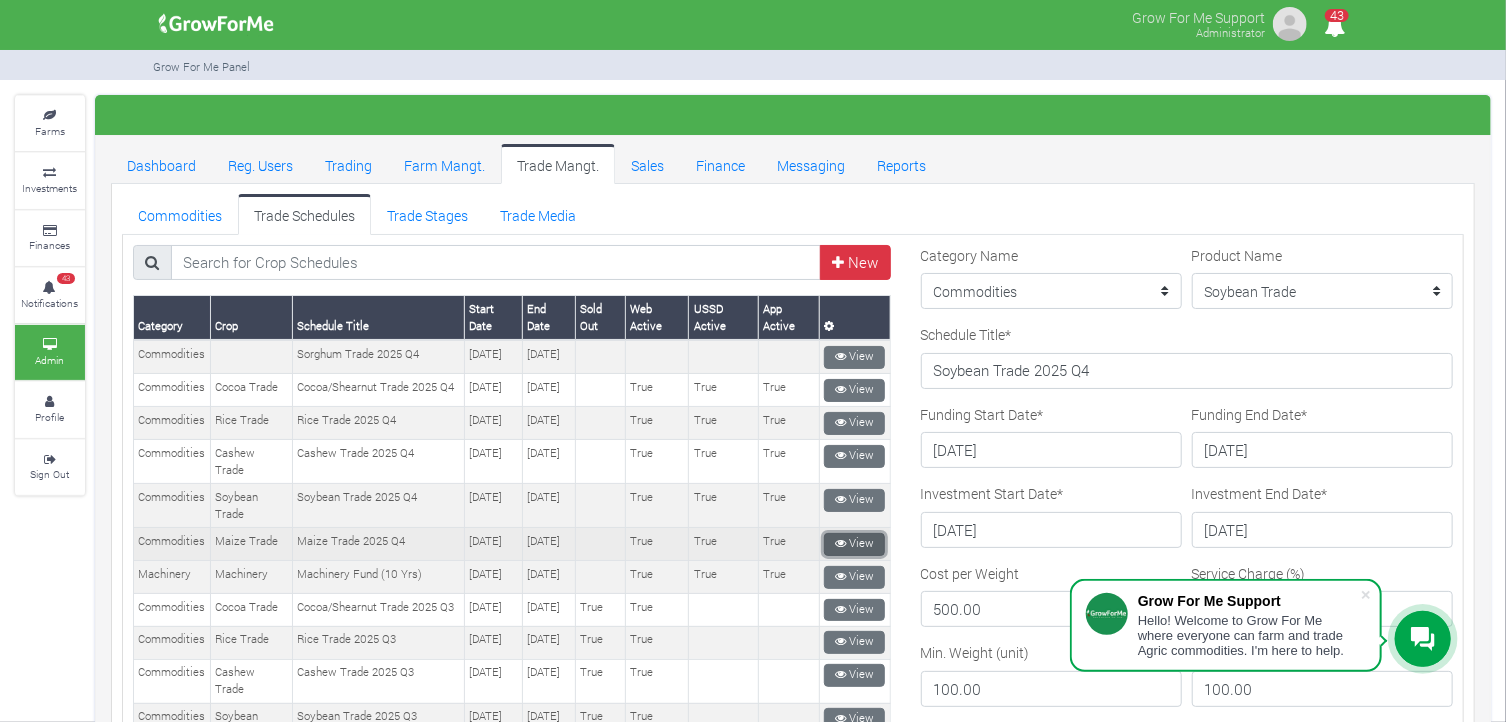 click on "View" at bounding box center [854, 544] 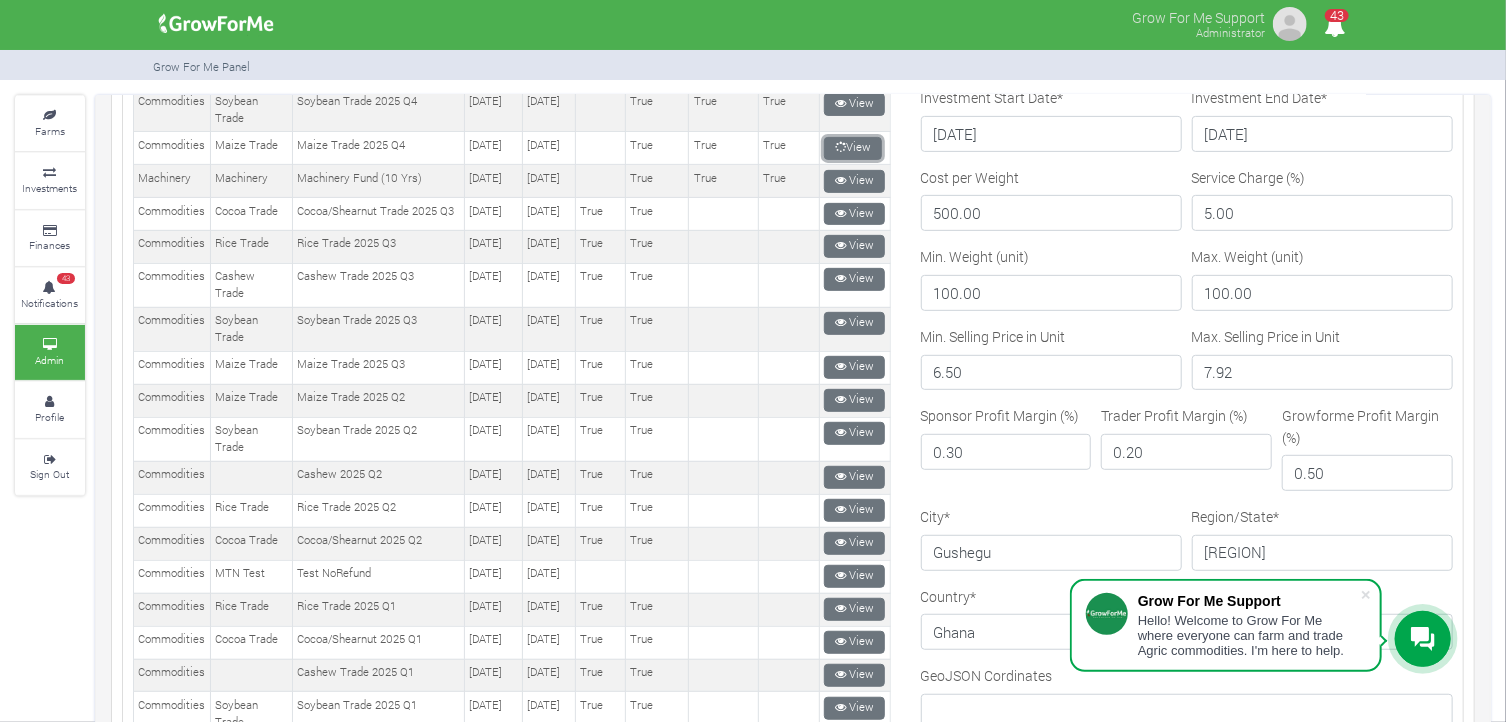 scroll, scrollTop: 400, scrollLeft: 0, axis: vertical 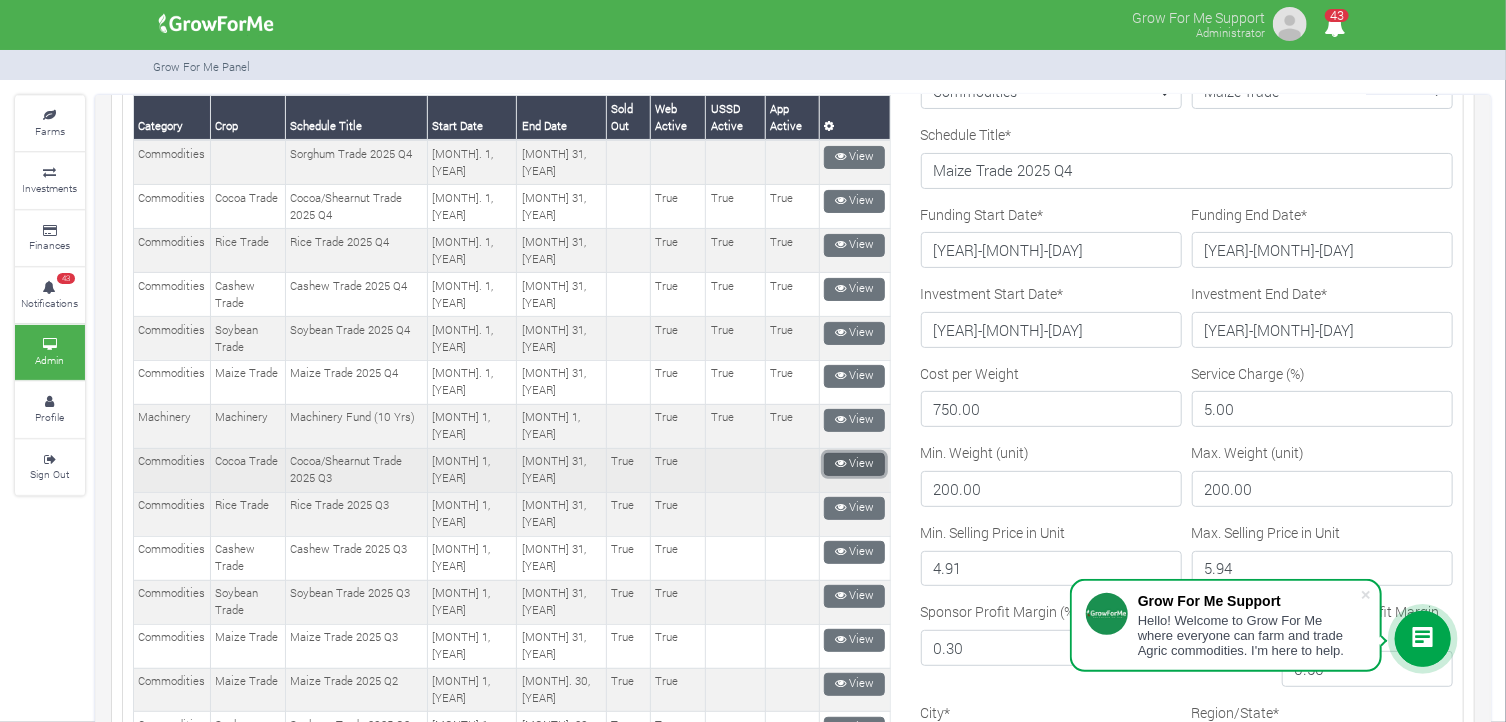click on "View" at bounding box center (854, 464) 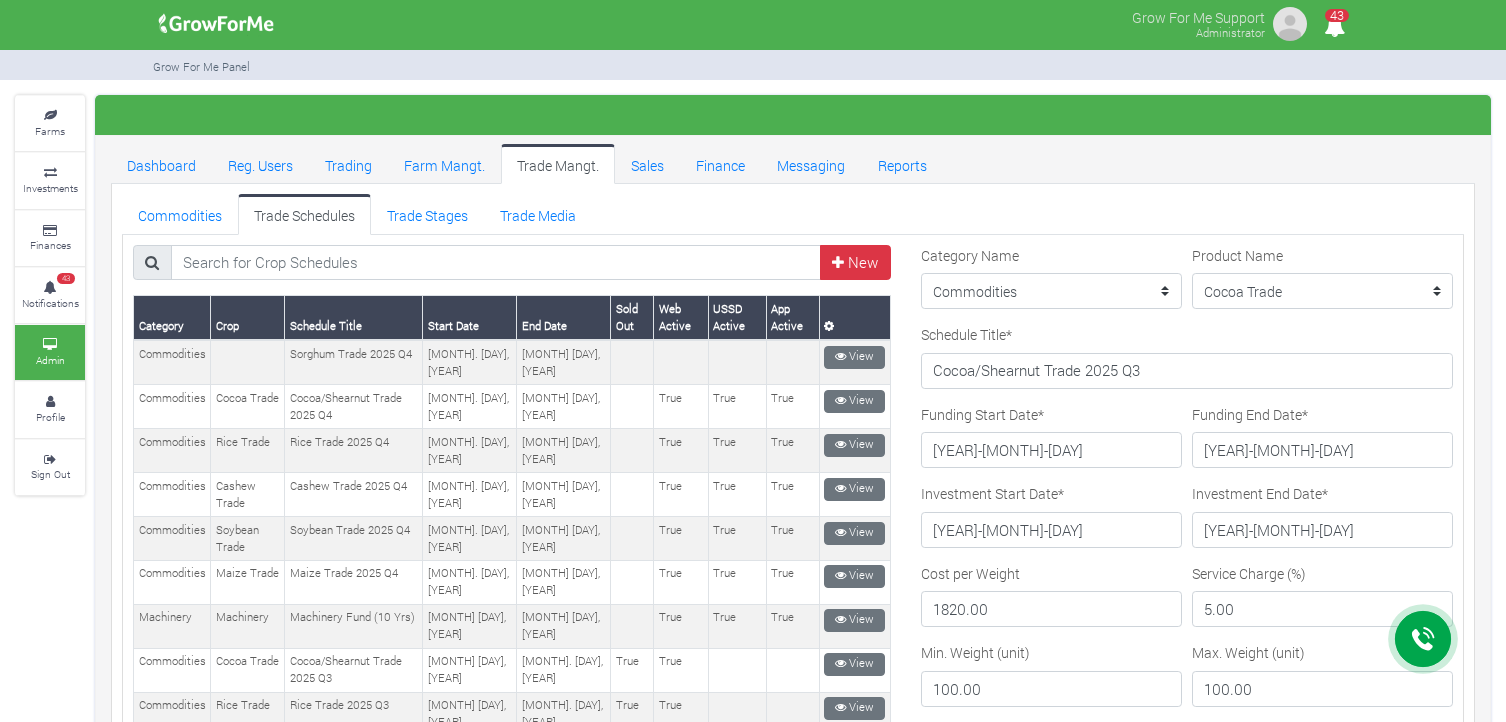 scroll, scrollTop: 0, scrollLeft: 0, axis: both 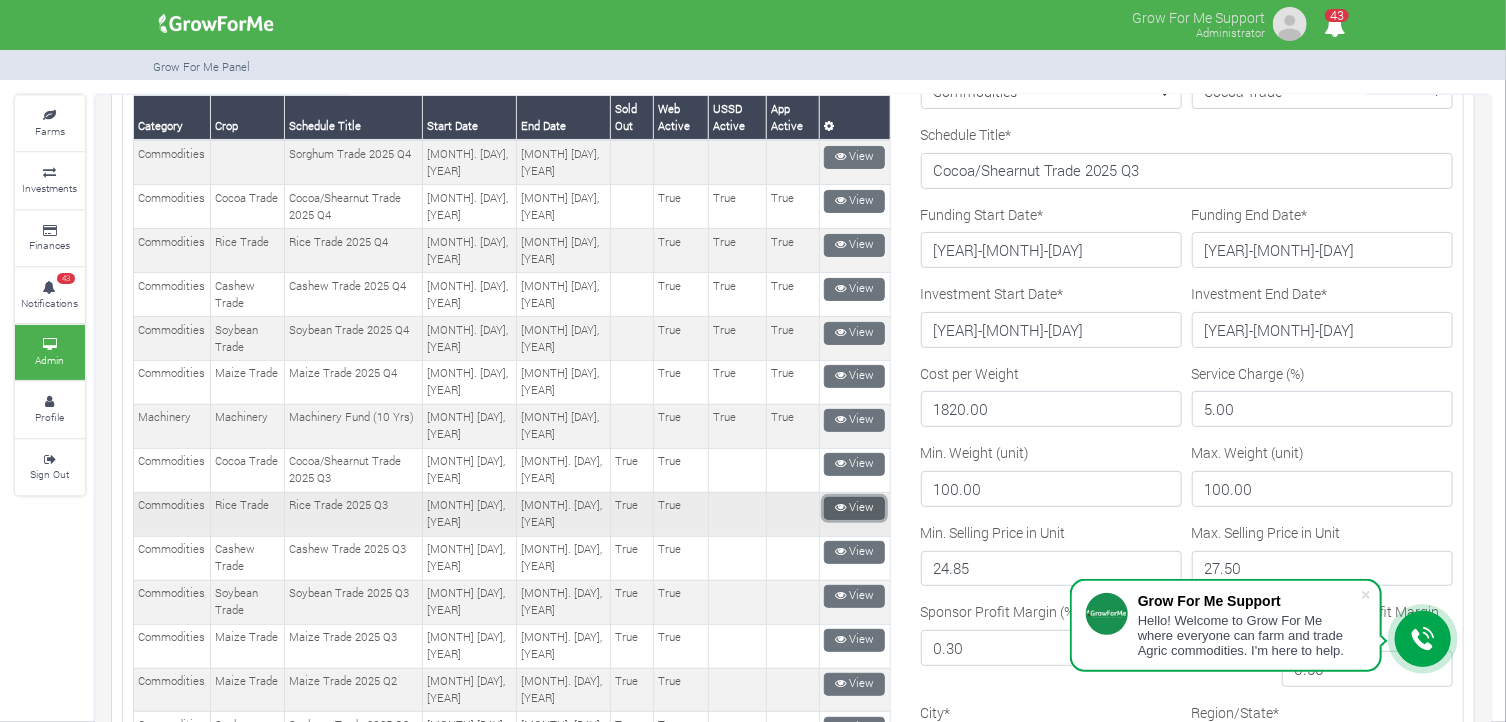 click on "View" at bounding box center (854, 508) 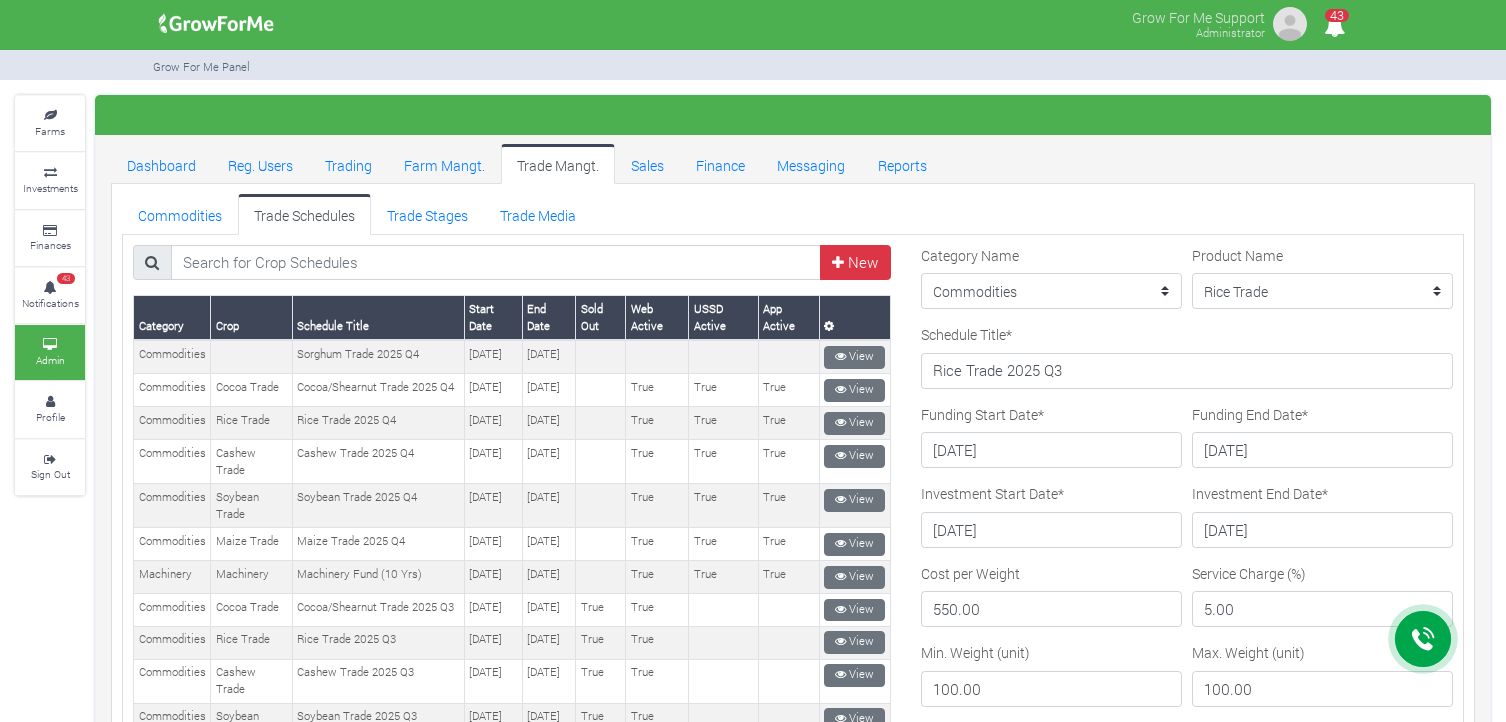 scroll, scrollTop: 0, scrollLeft: 0, axis: both 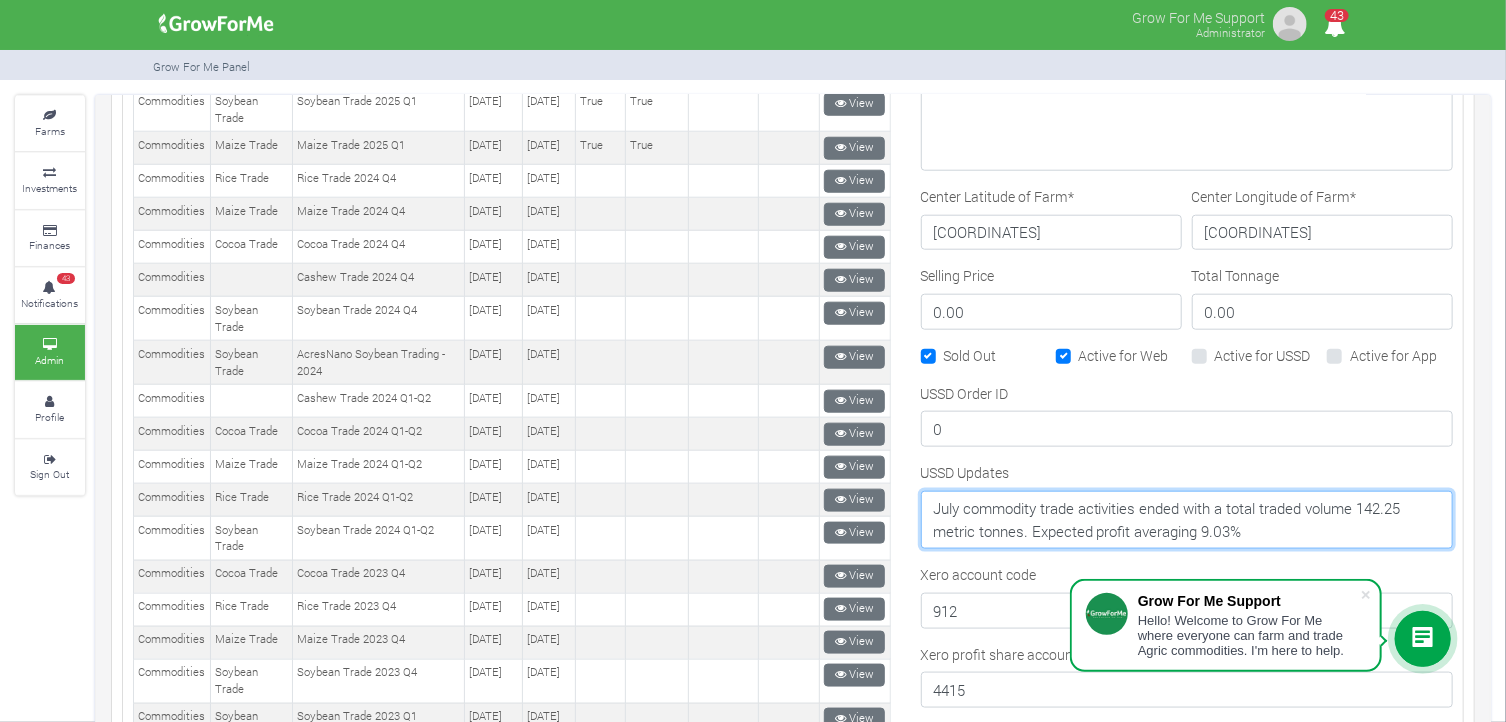drag, startPoint x: 1252, startPoint y: 527, endPoint x: 926, endPoint y: 498, distance: 327.28732 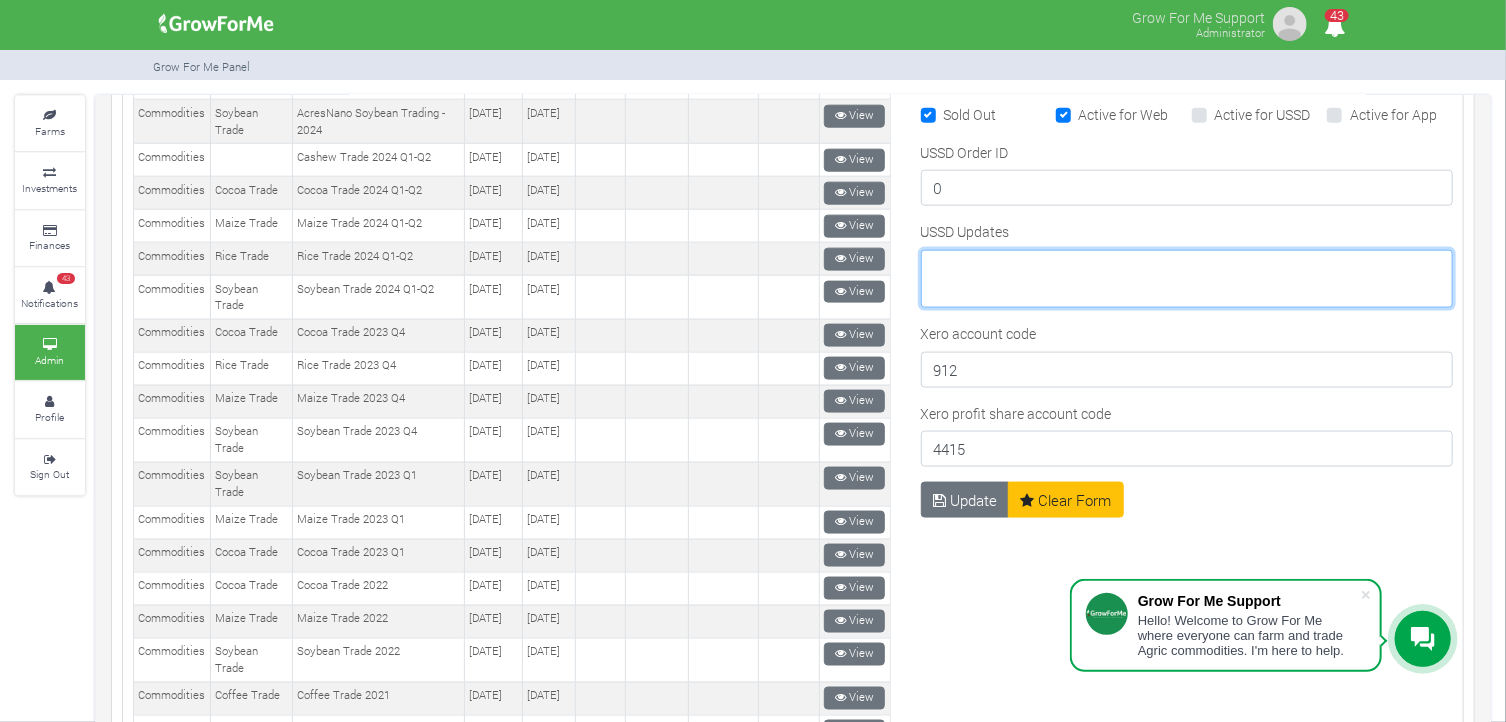 scroll, scrollTop: 1412, scrollLeft: 0, axis: vertical 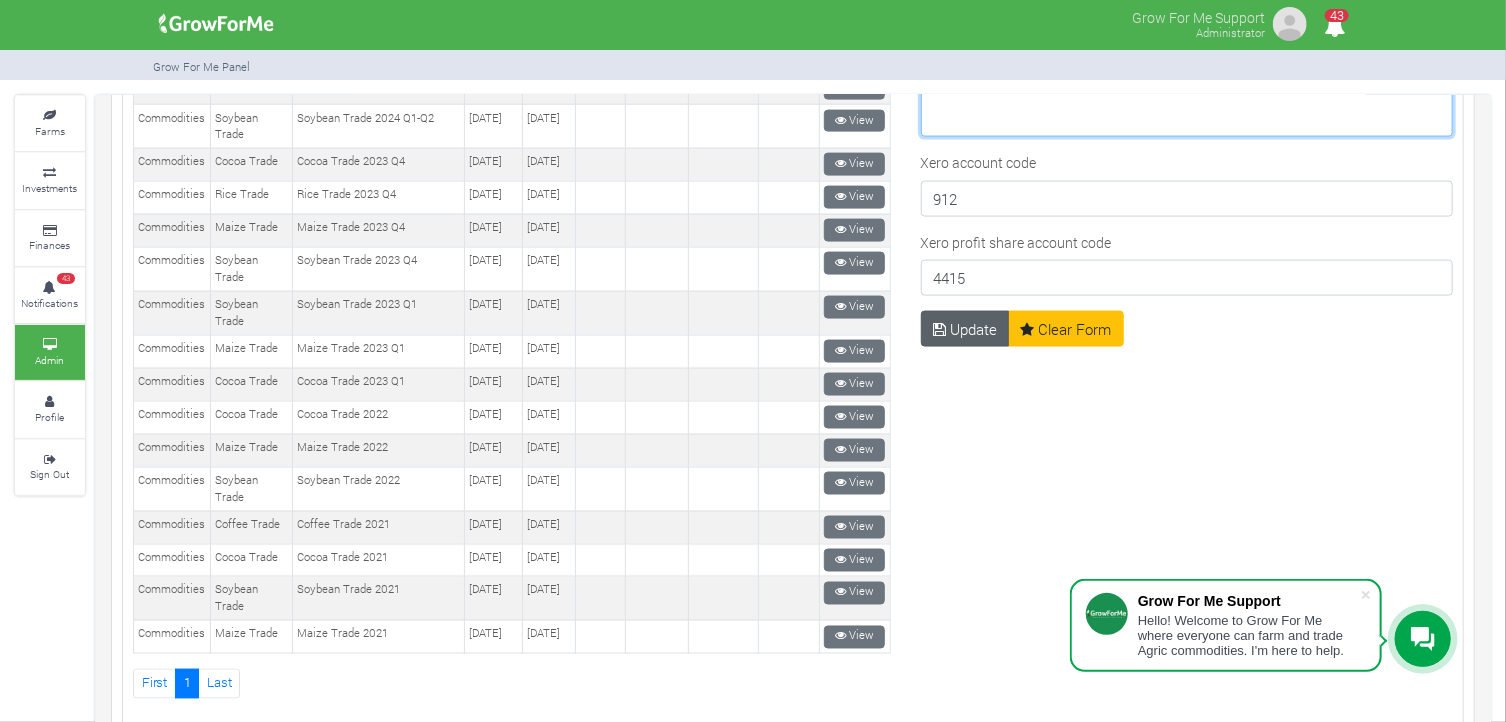 type 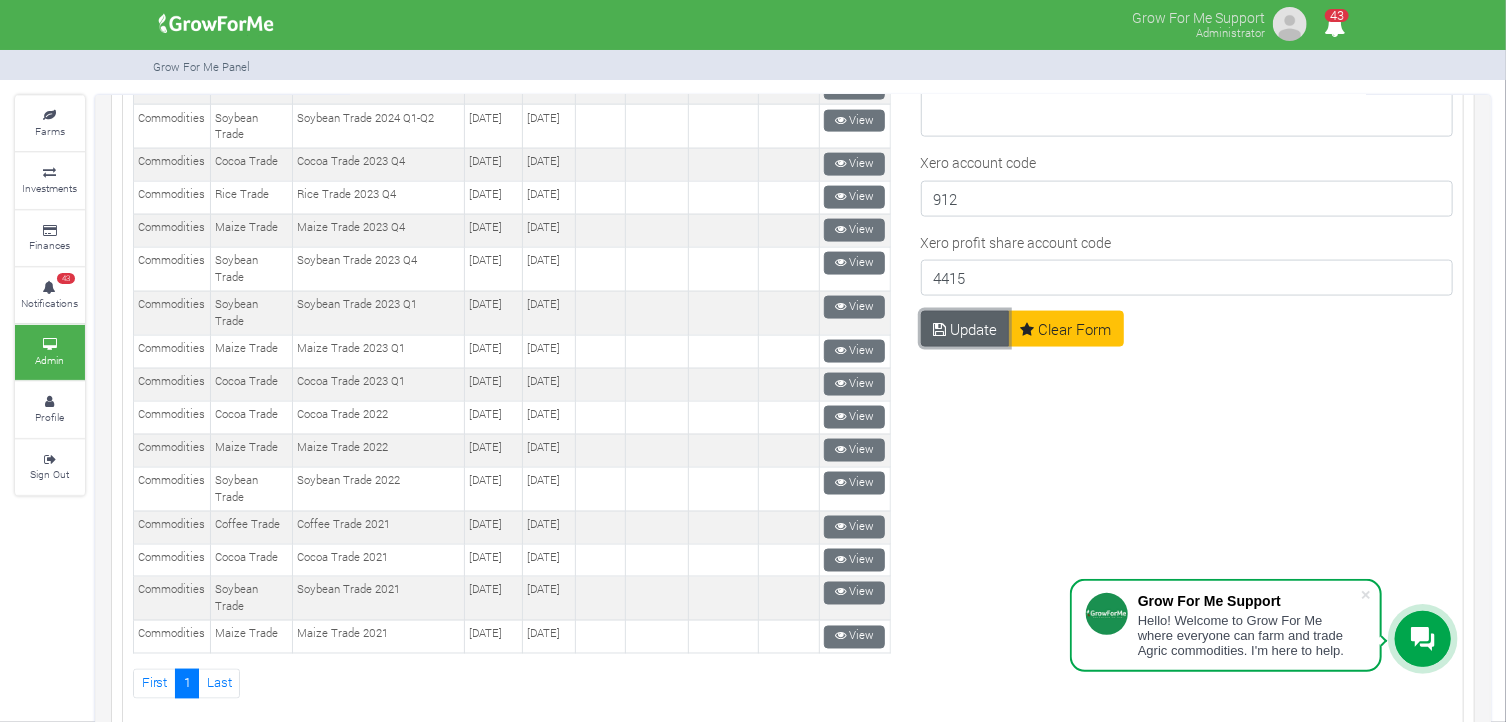 click on "Update" at bounding box center (965, 329) 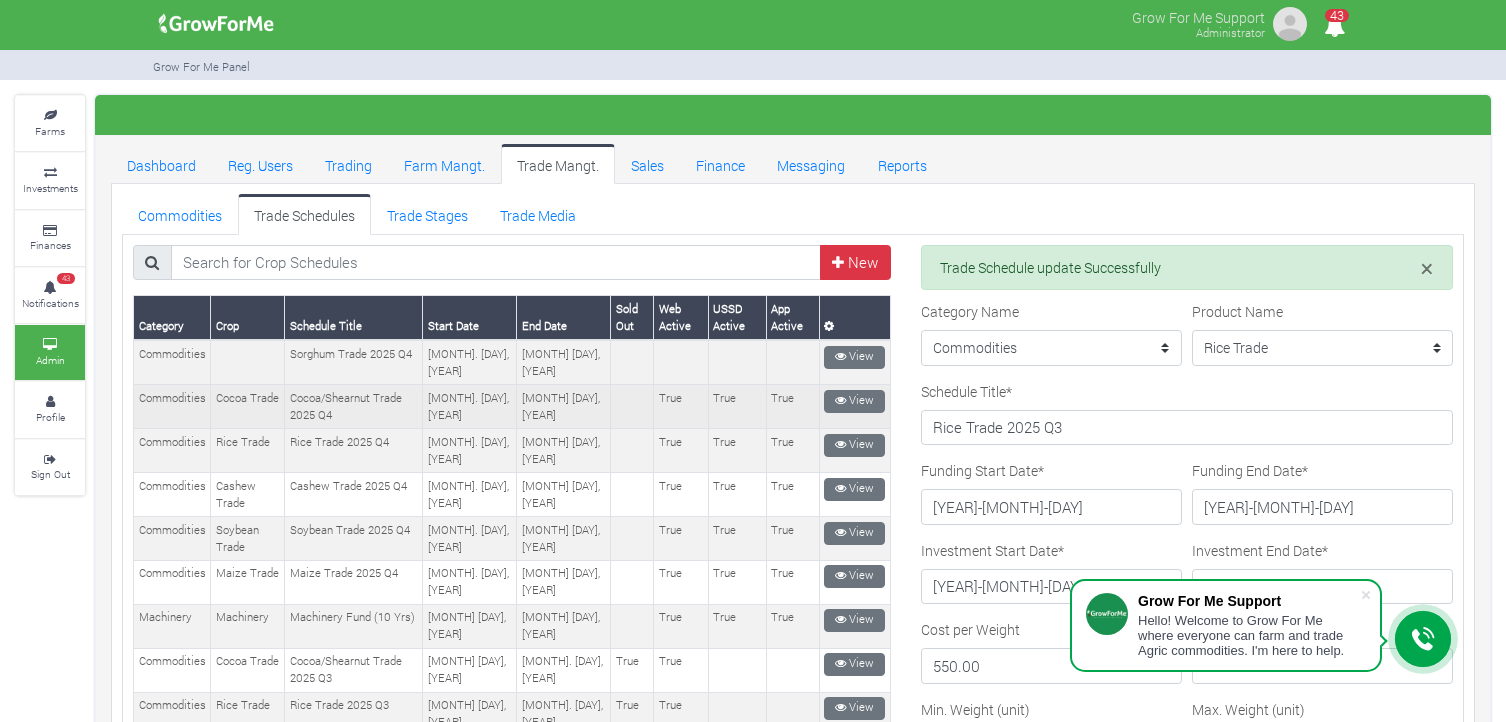 scroll, scrollTop: 0, scrollLeft: 0, axis: both 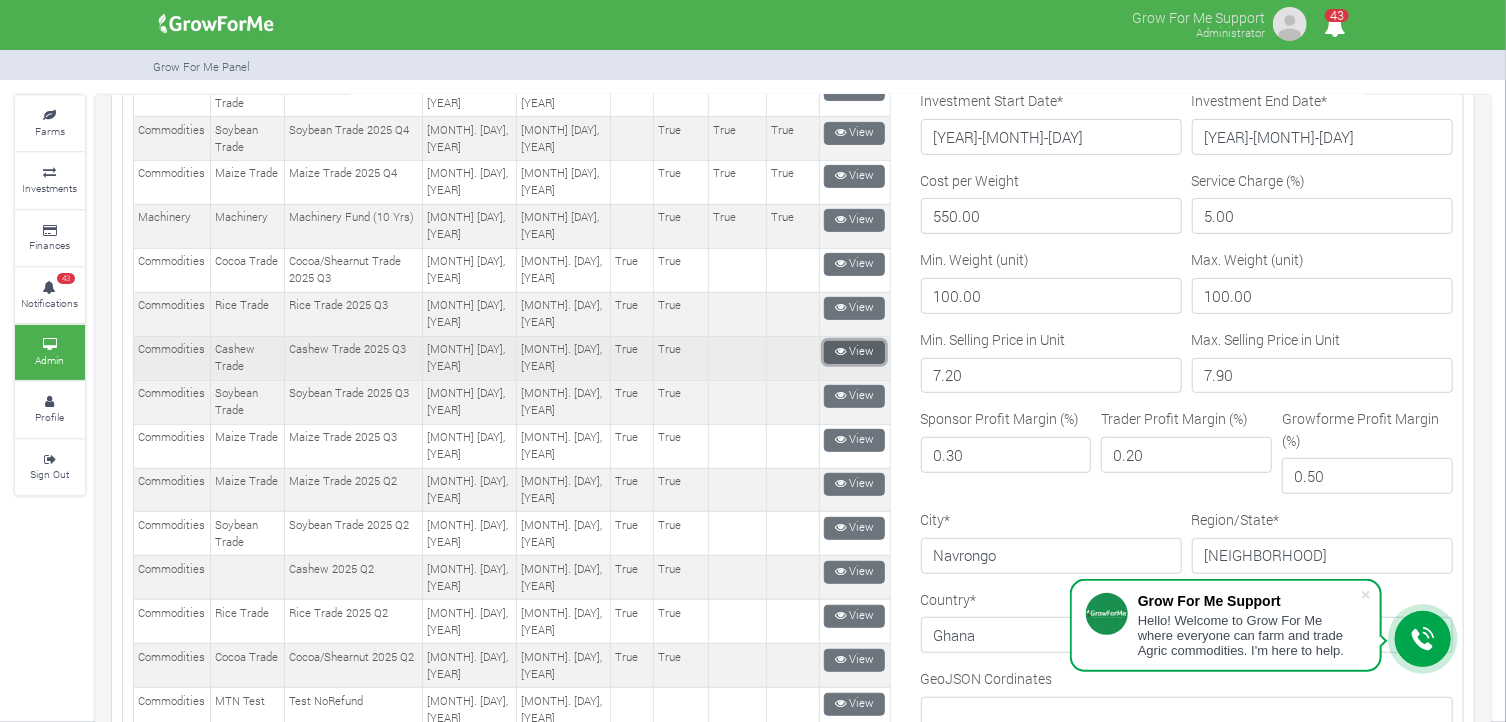 click at bounding box center [840, 351] 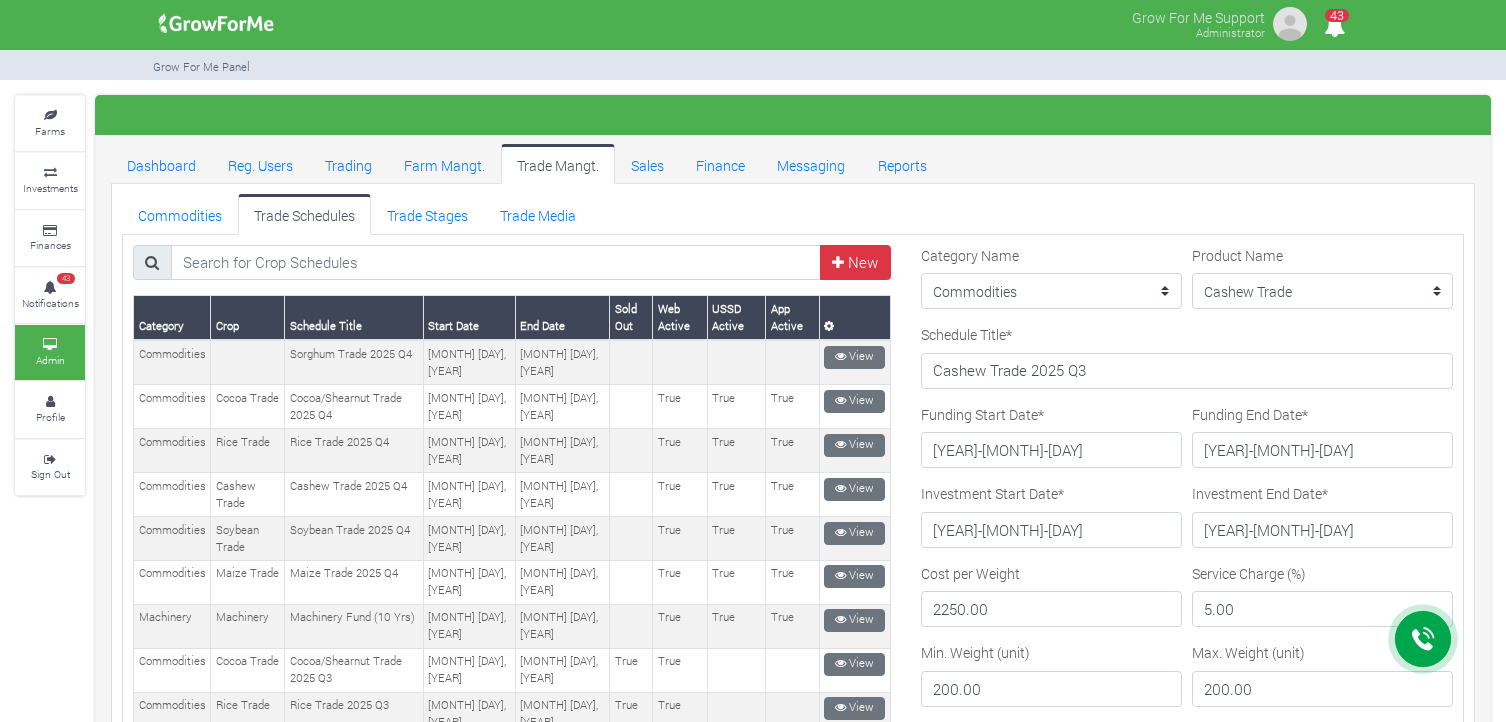 scroll, scrollTop: 0, scrollLeft: 0, axis: both 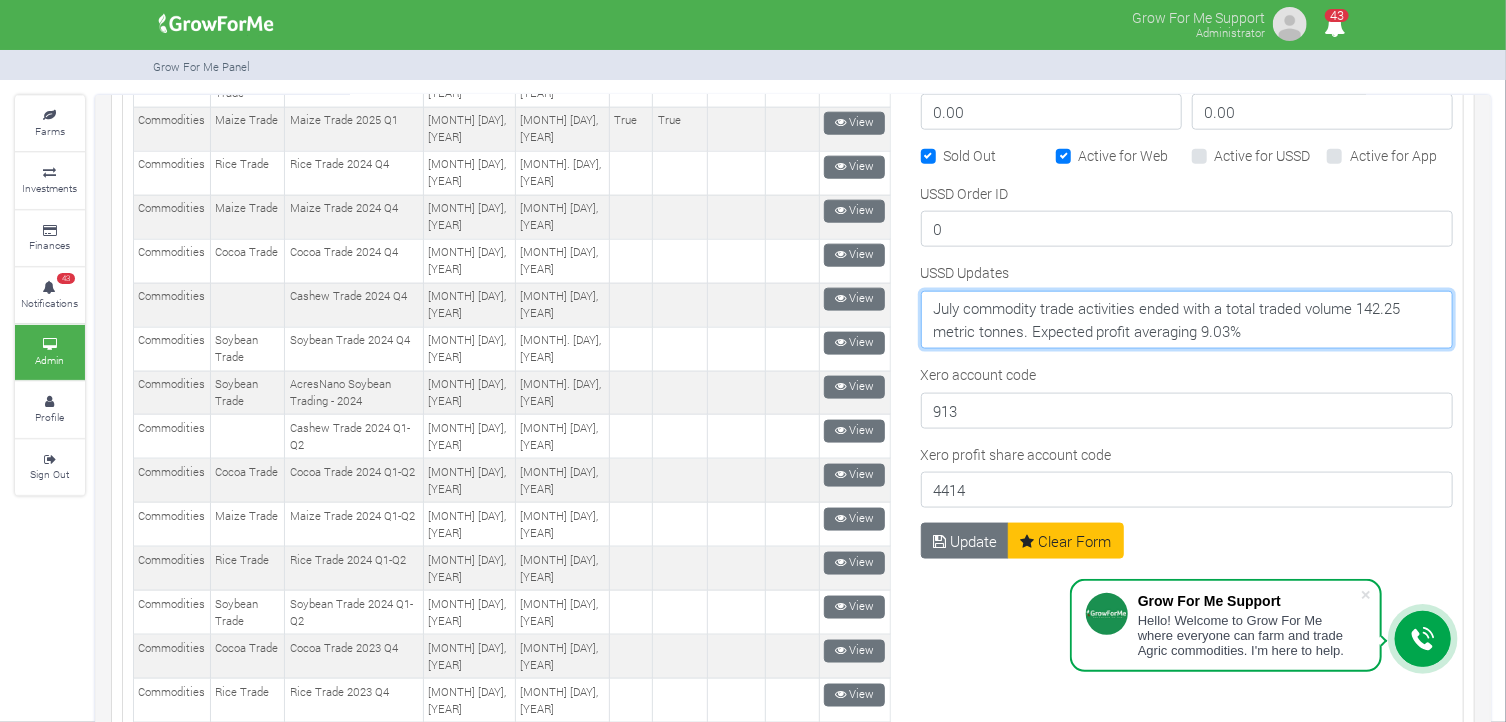drag, startPoint x: 1265, startPoint y: 330, endPoint x: 916, endPoint y: 305, distance: 349.89426 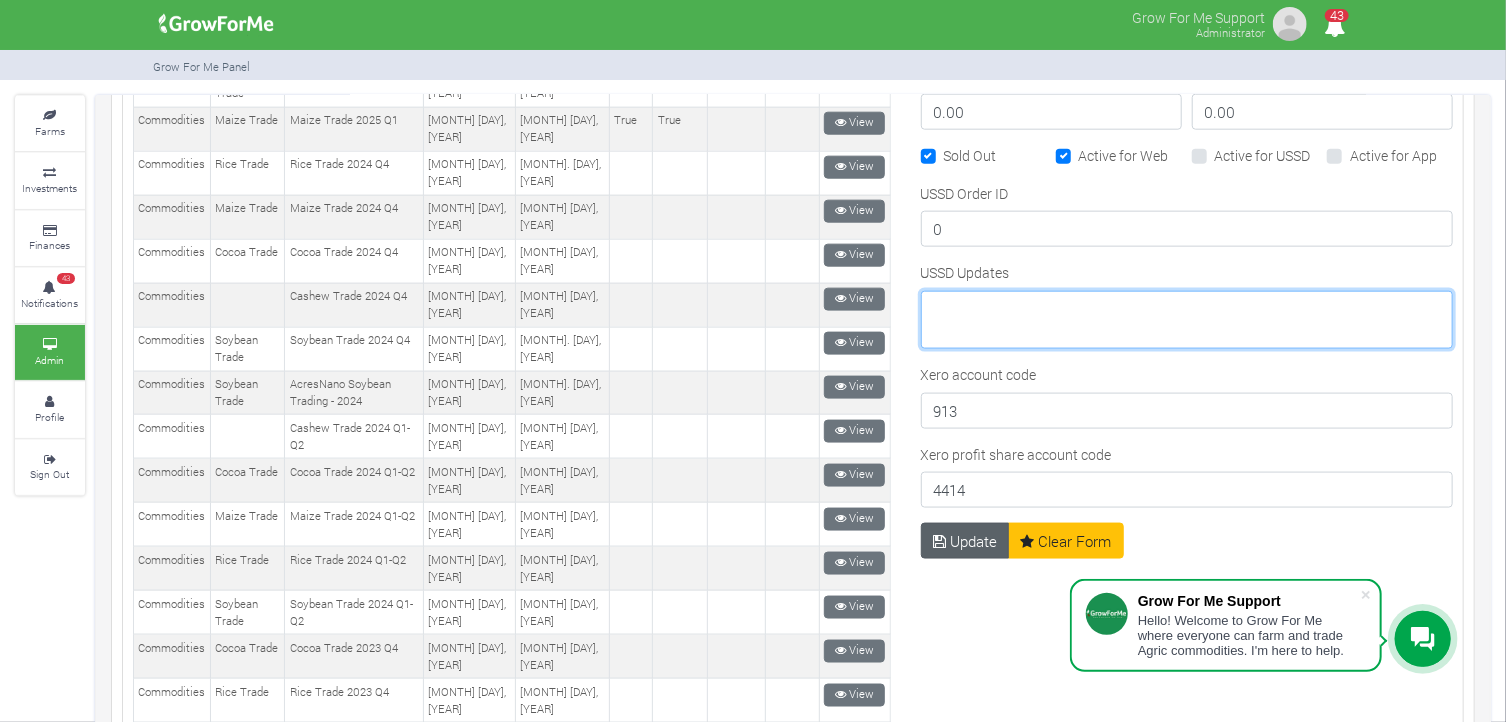 type 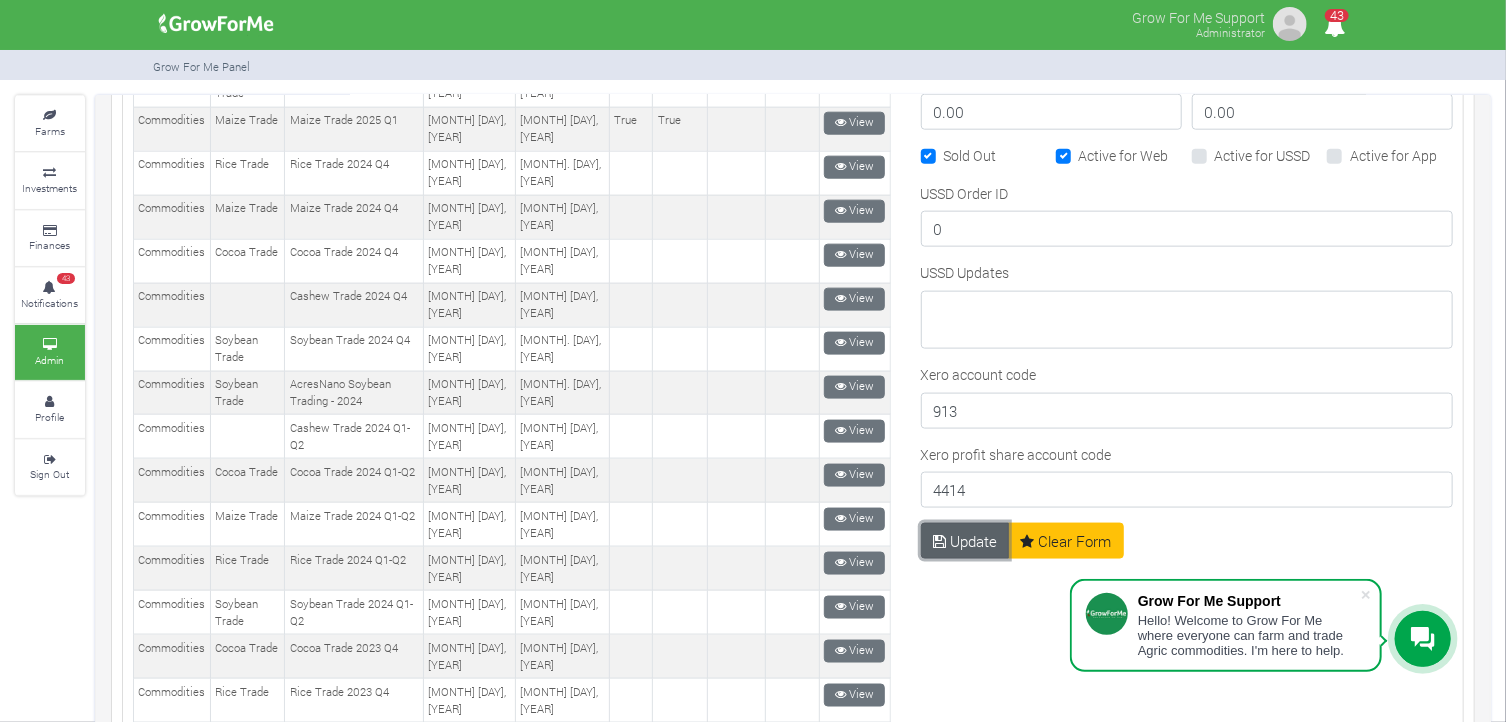 click on "Update" at bounding box center [965, 541] 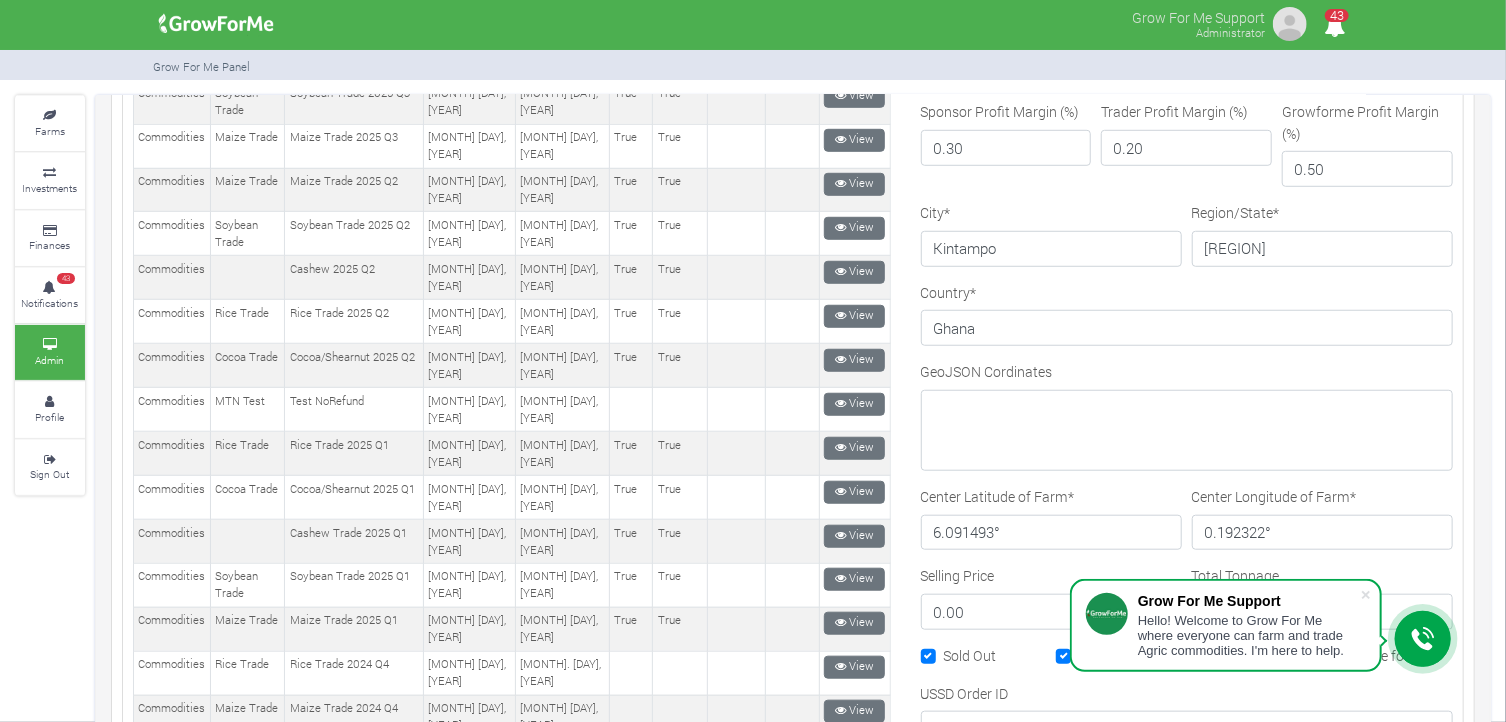 scroll, scrollTop: 635, scrollLeft: 0, axis: vertical 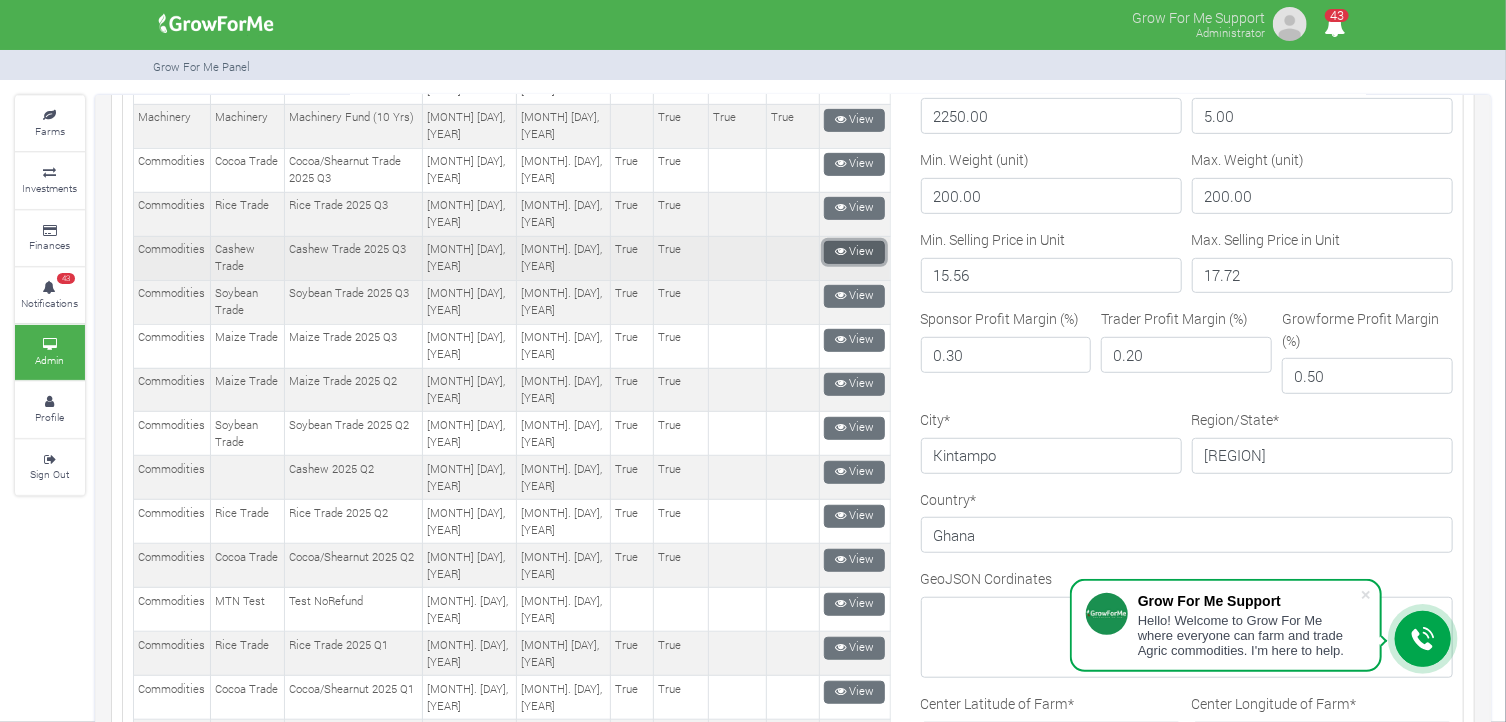 click on "View" at bounding box center (854, 252) 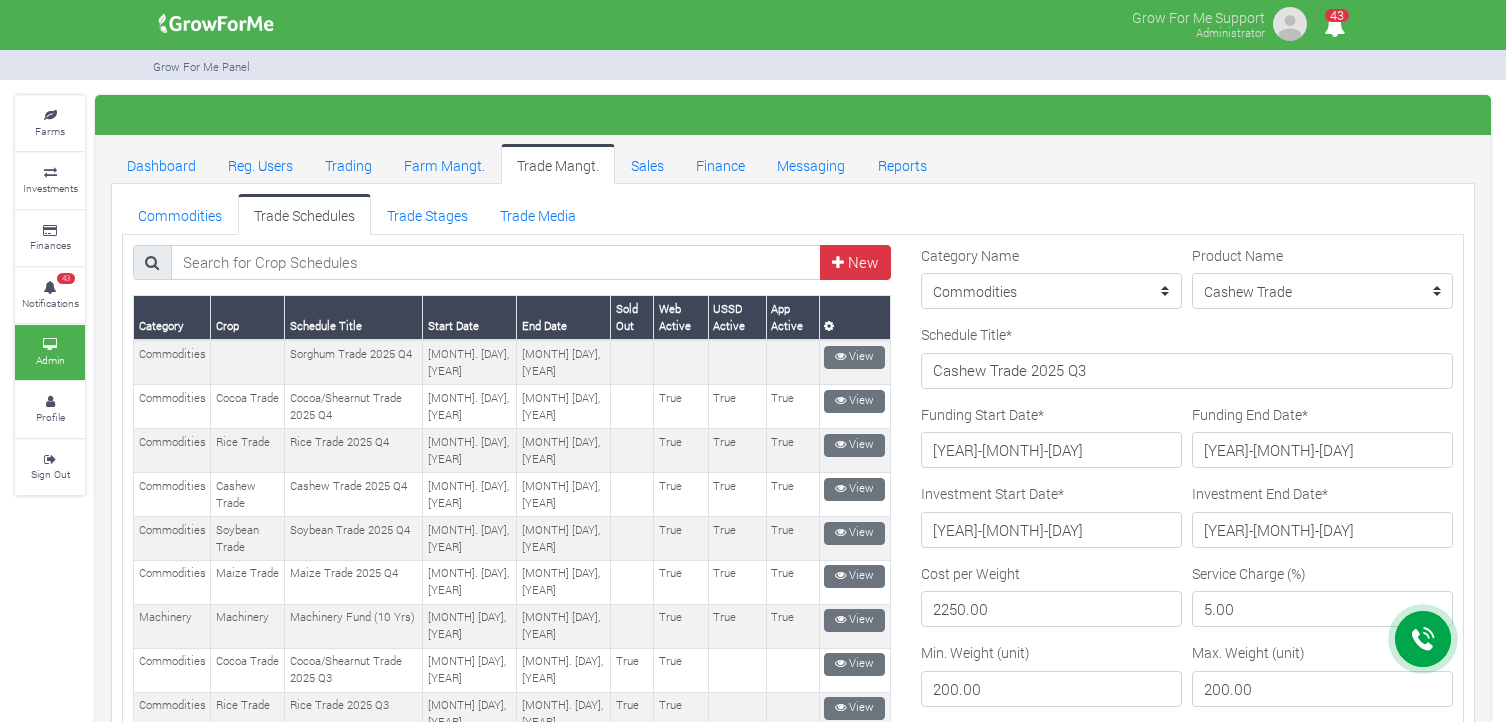 scroll, scrollTop: 0, scrollLeft: 0, axis: both 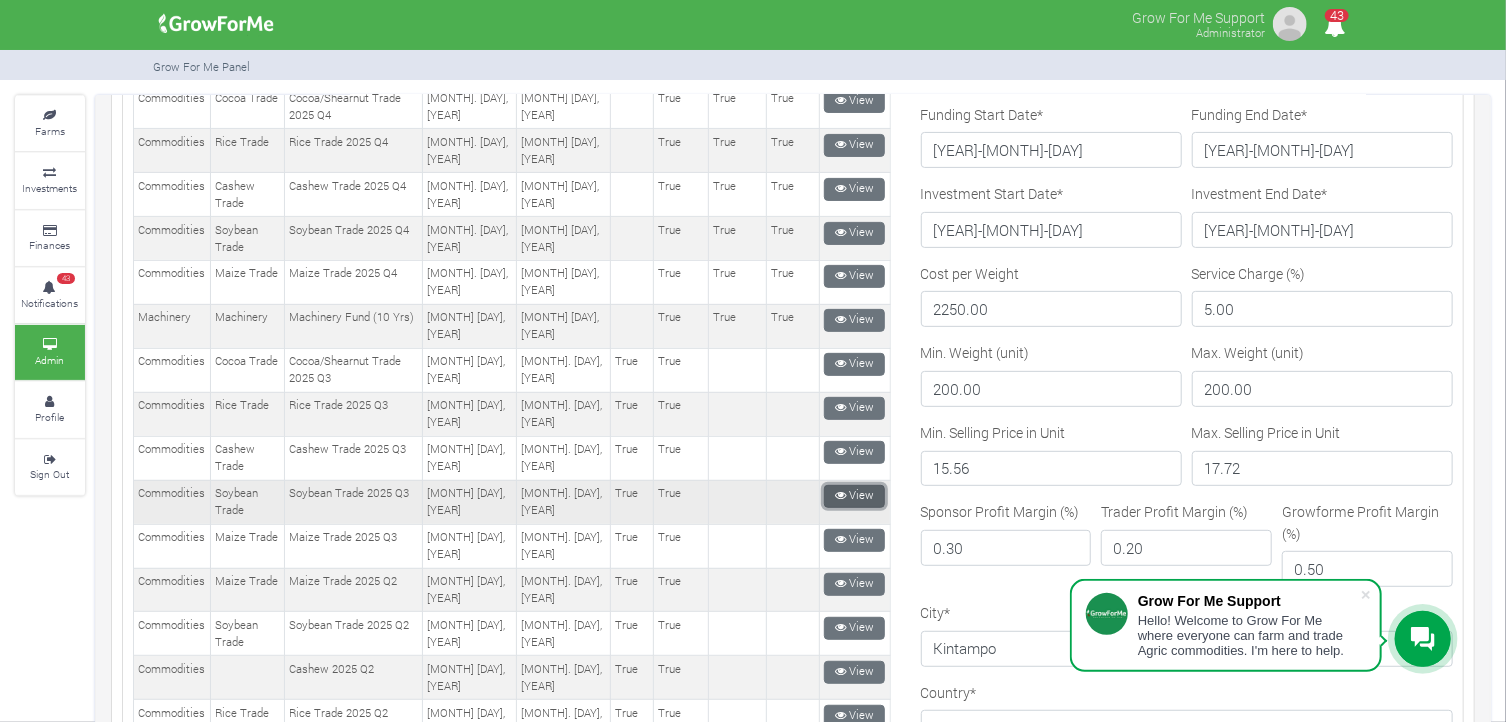 click on "View" at bounding box center (854, 496) 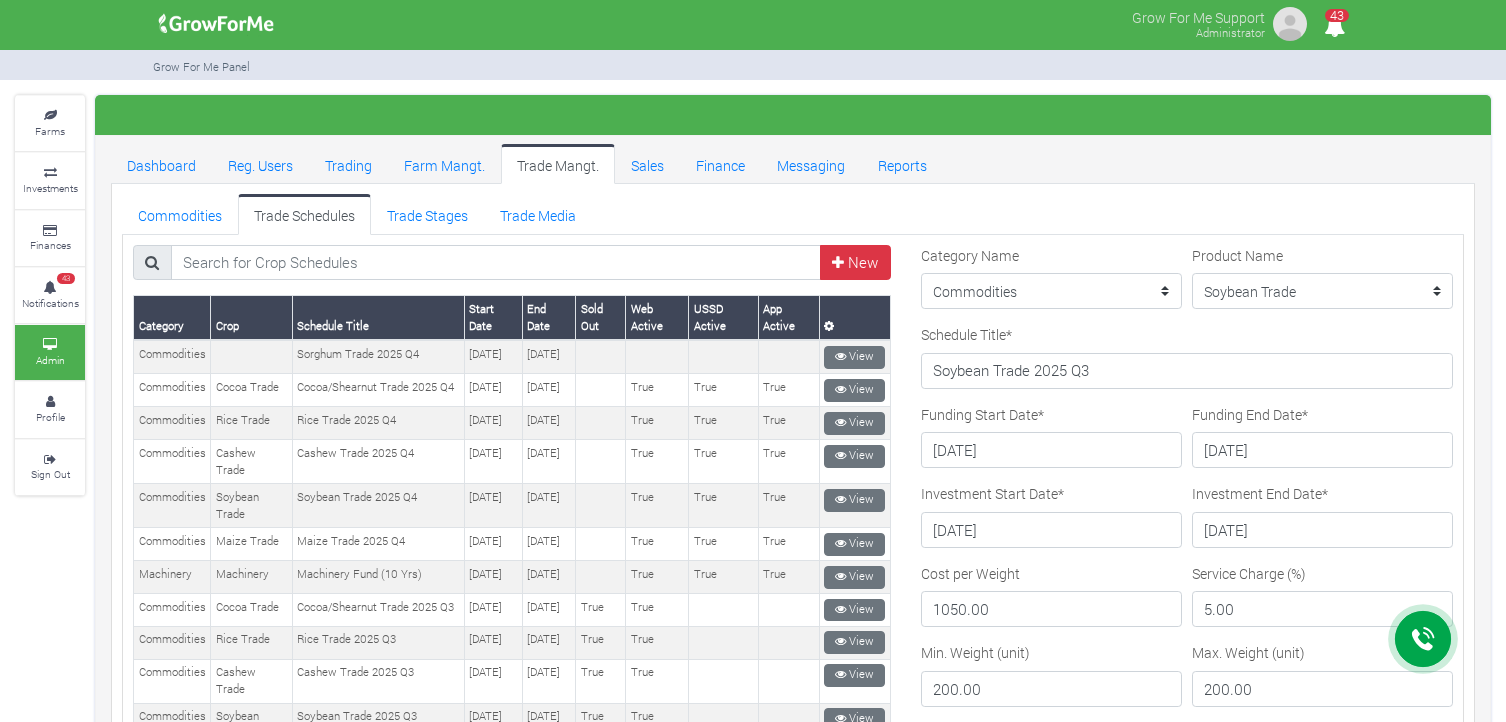 scroll, scrollTop: 0, scrollLeft: 0, axis: both 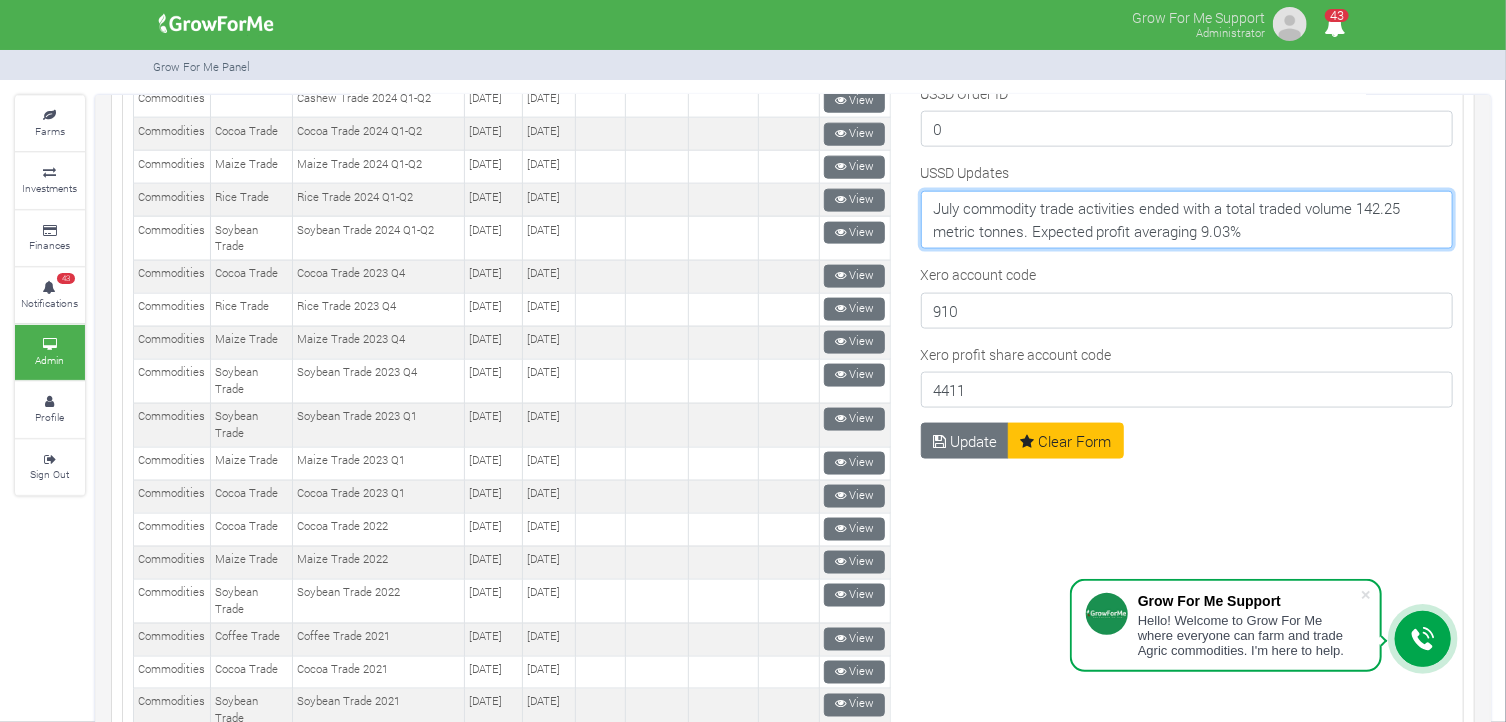 drag, startPoint x: 1264, startPoint y: 218, endPoint x: 924, endPoint y: 185, distance: 341.59772 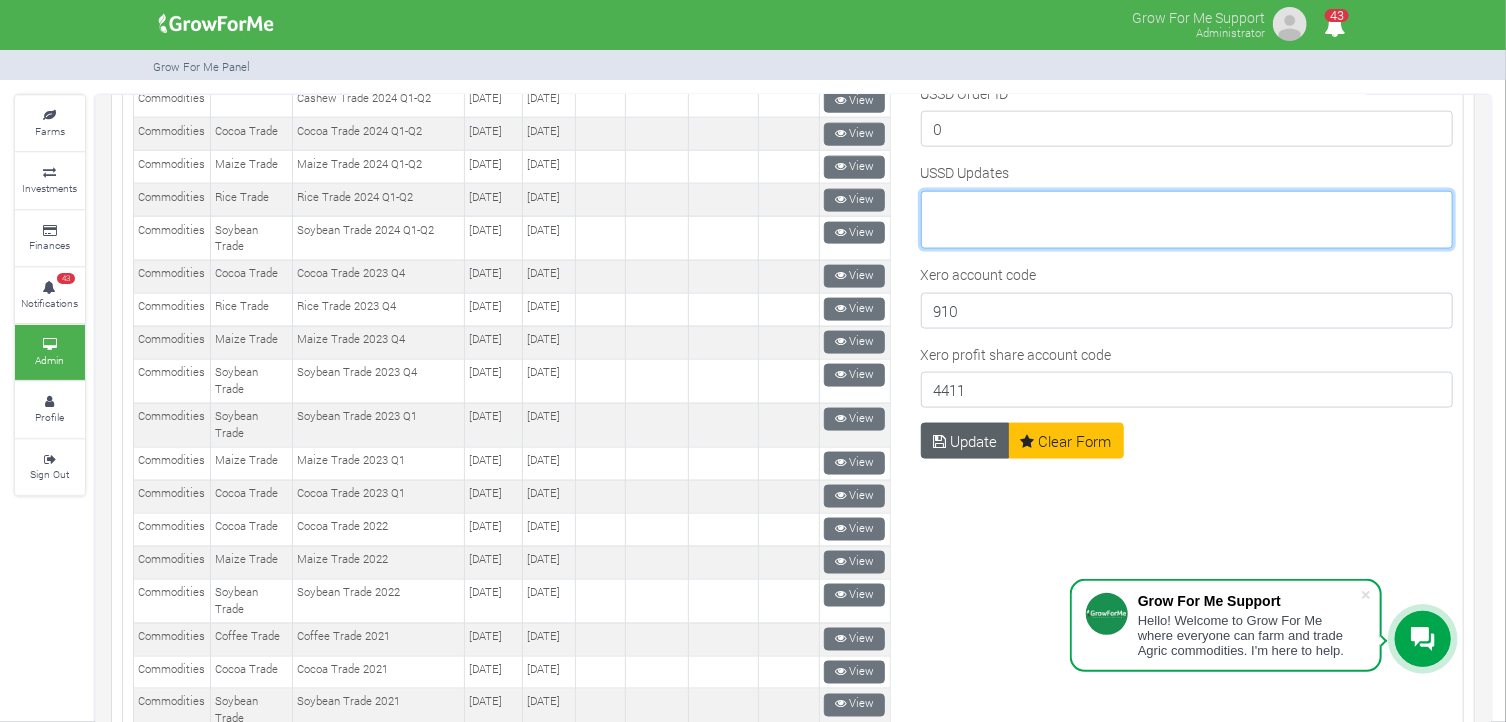 type 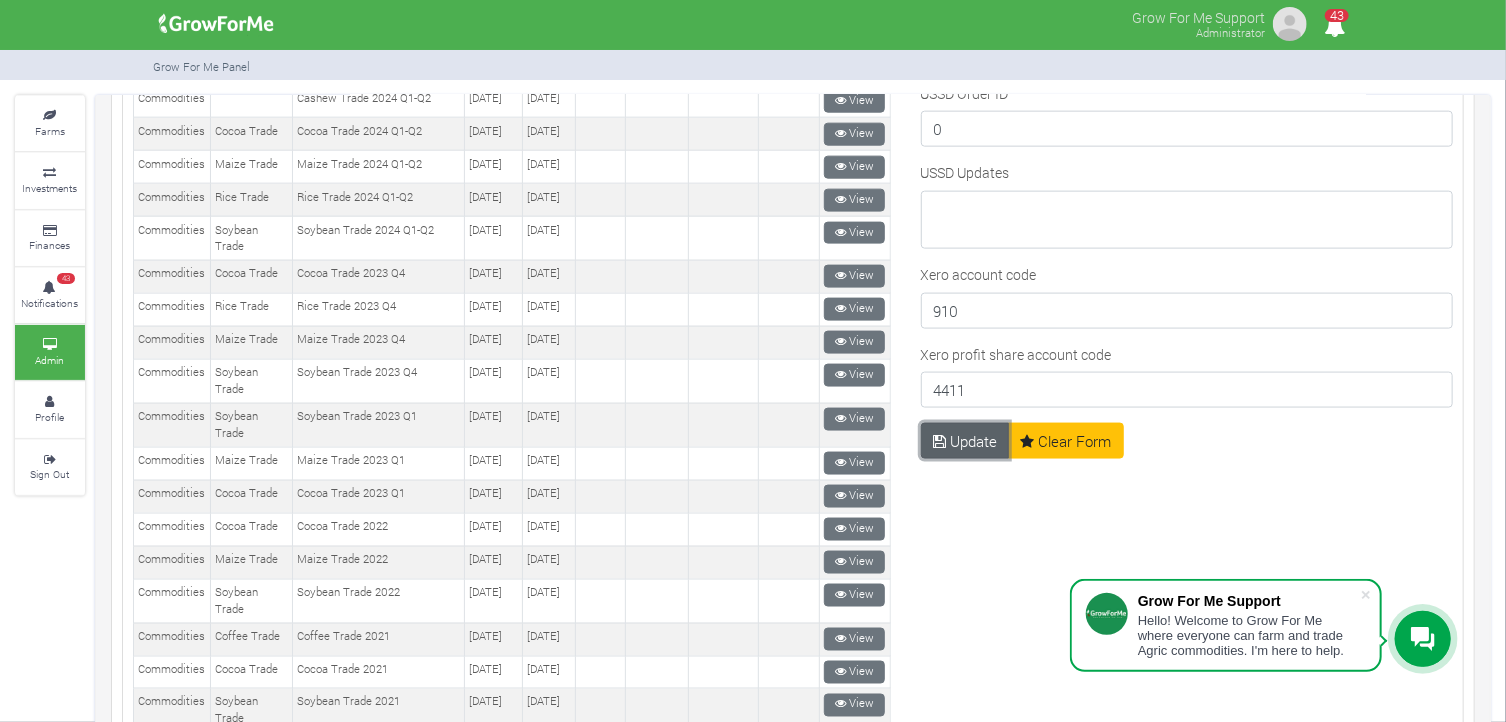 click on "Update" at bounding box center (965, 441) 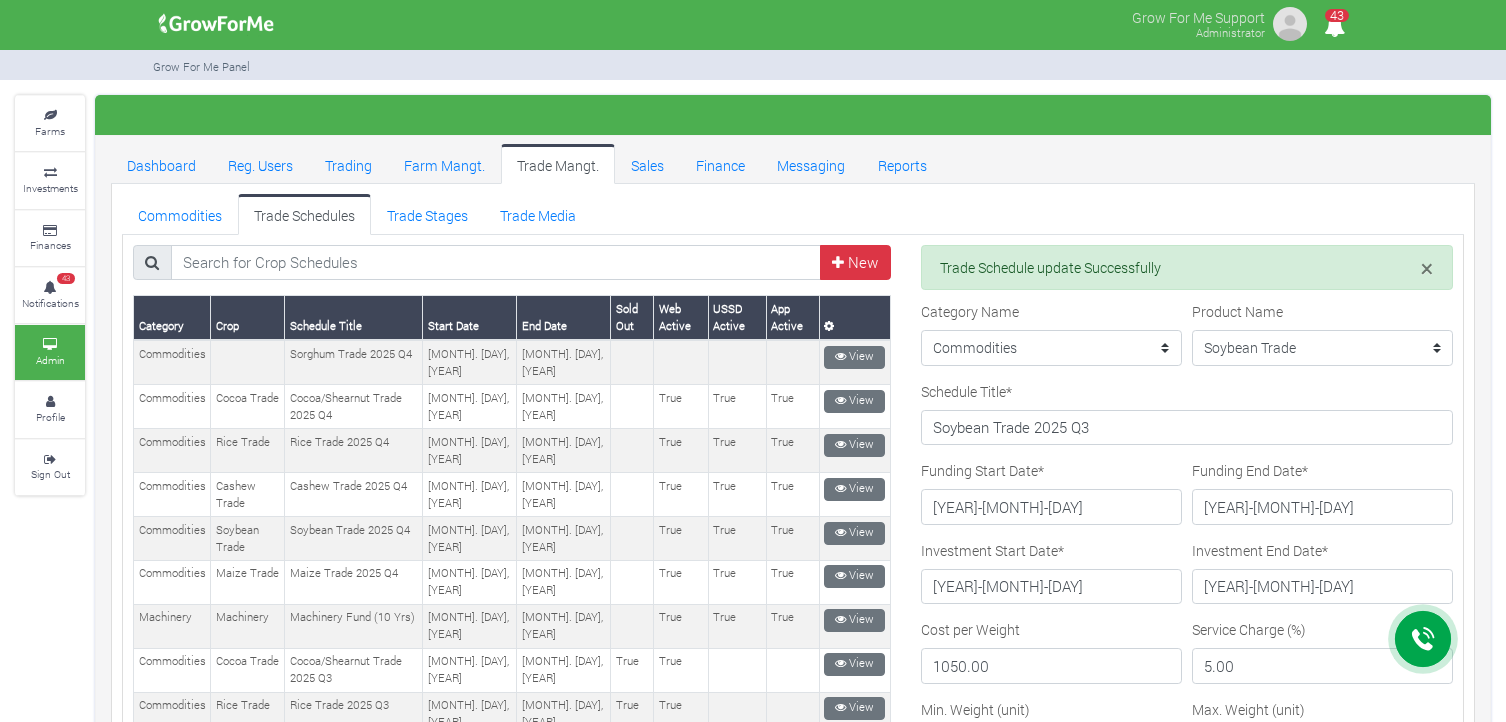 scroll, scrollTop: 0, scrollLeft: 0, axis: both 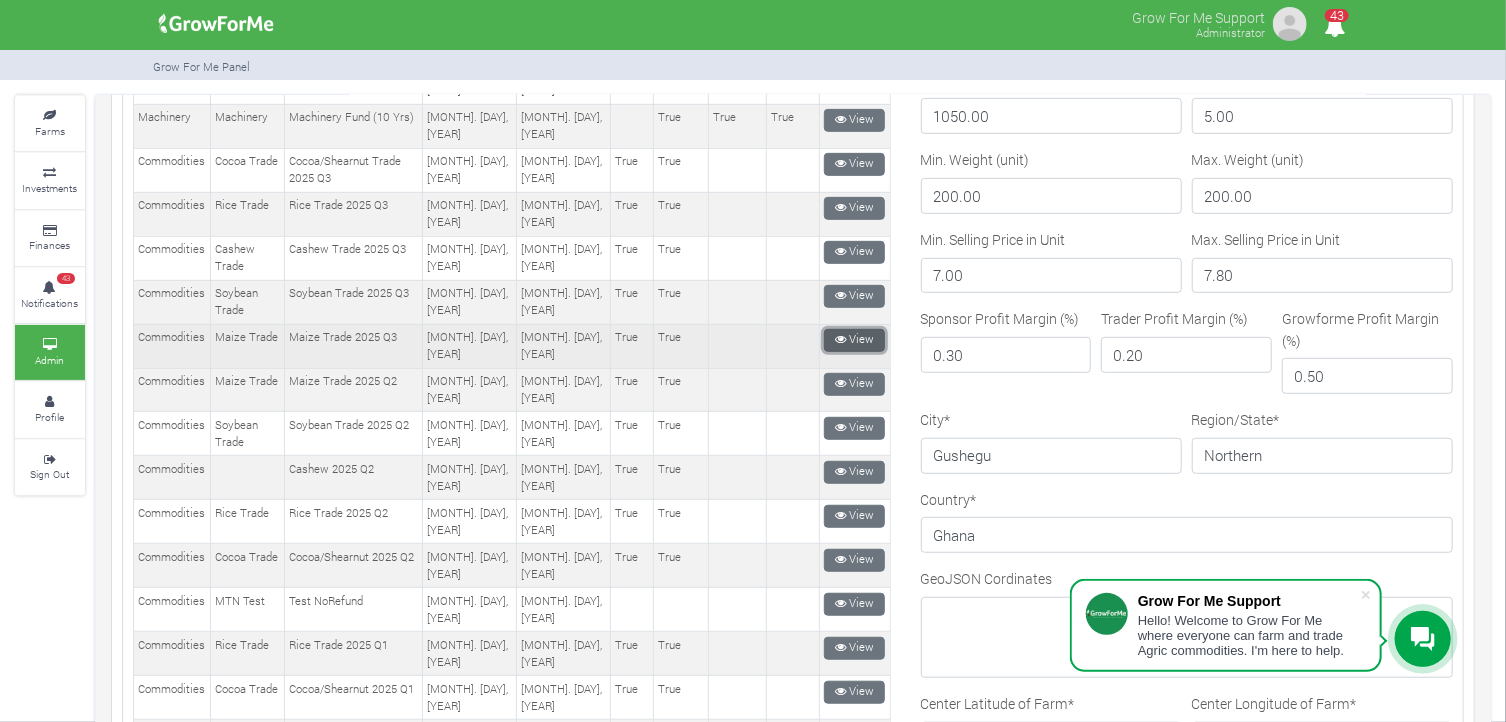 click on "View" at bounding box center [854, 340] 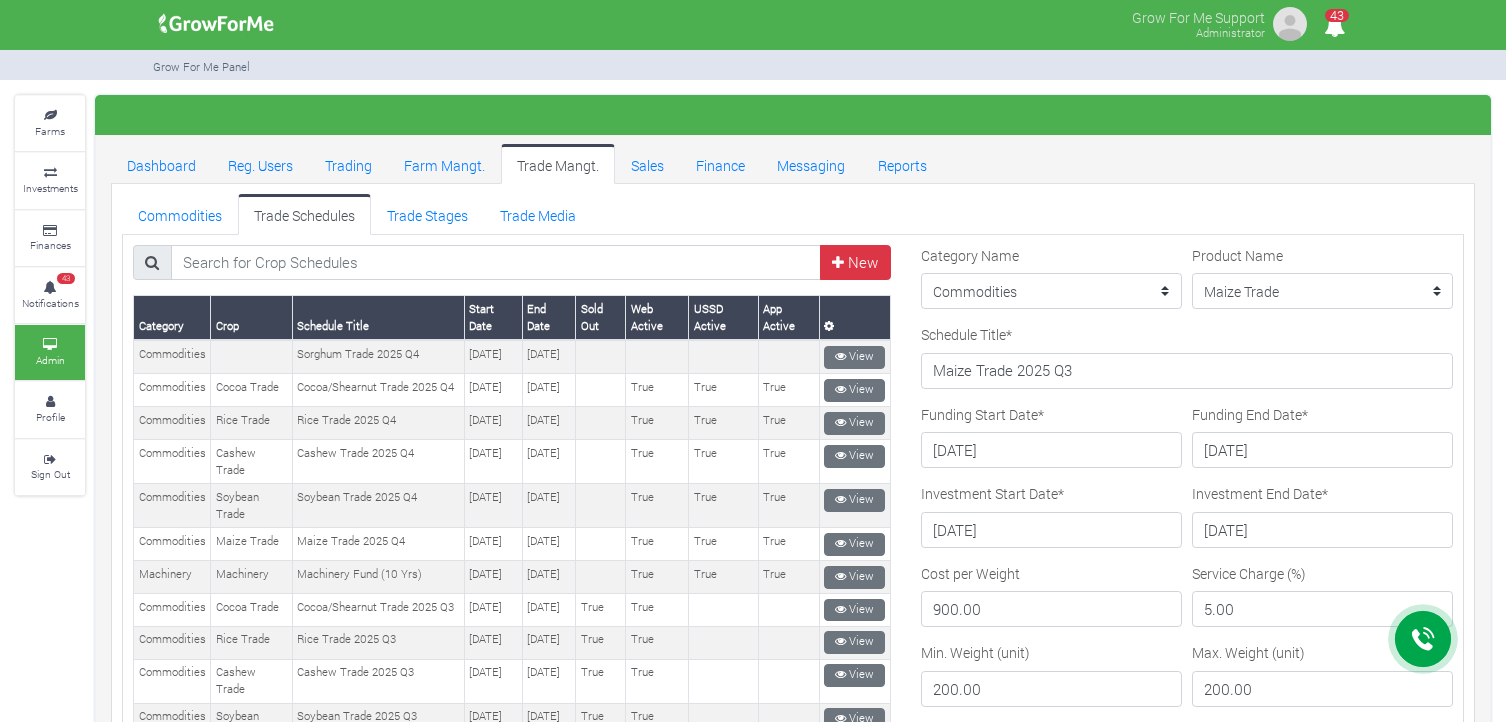 scroll, scrollTop: 0, scrollLeft: 0, axis: both 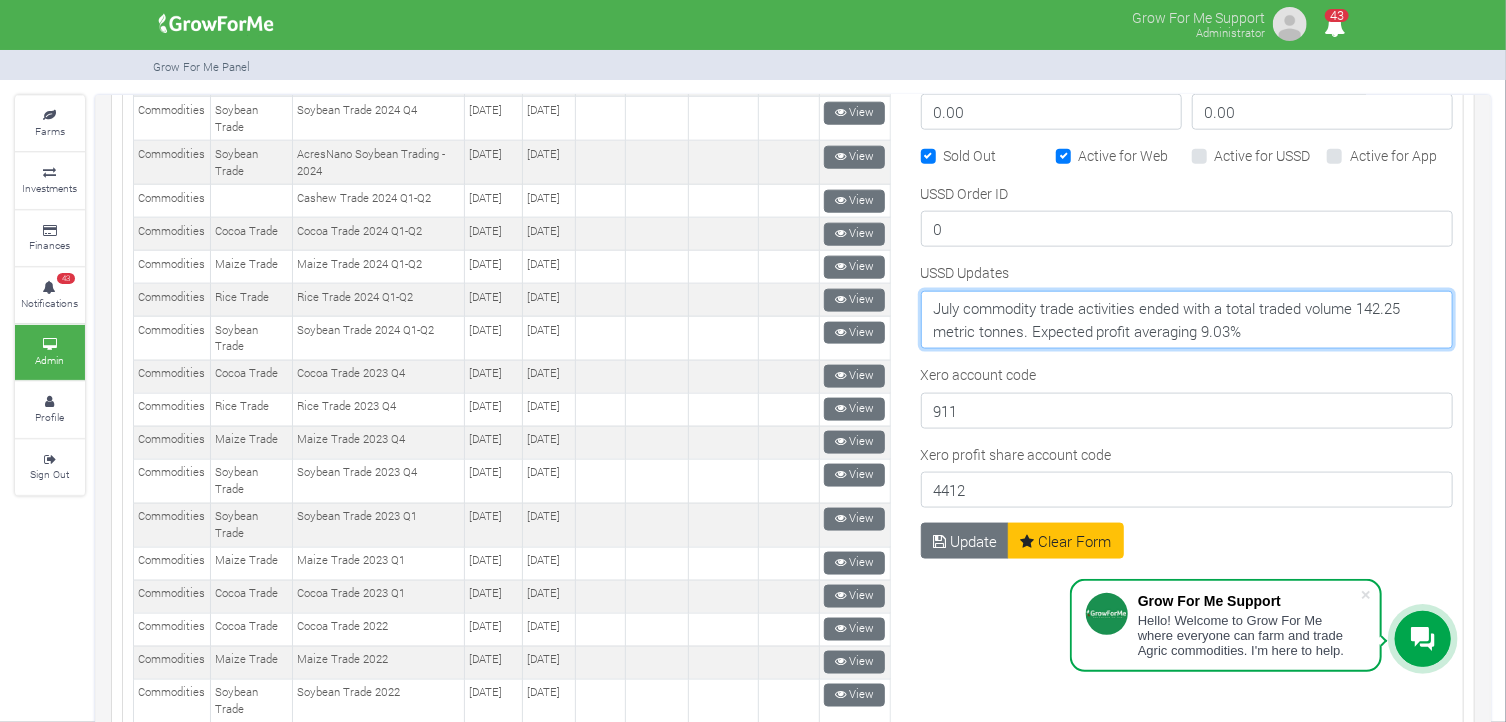 drag, startPoint x: 1271, startPoint y: 327, endPoint x: 908, endPoint y: 306, distance: 363.60693 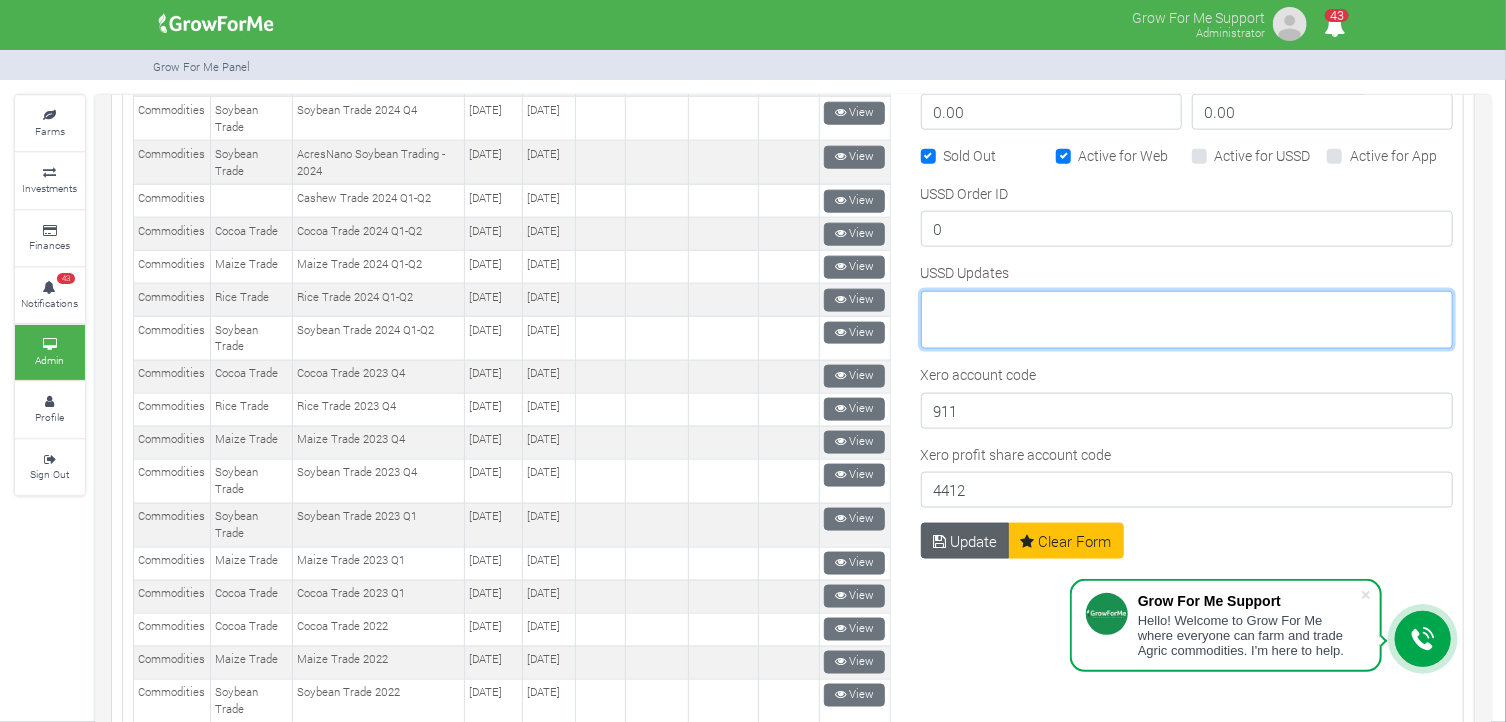type 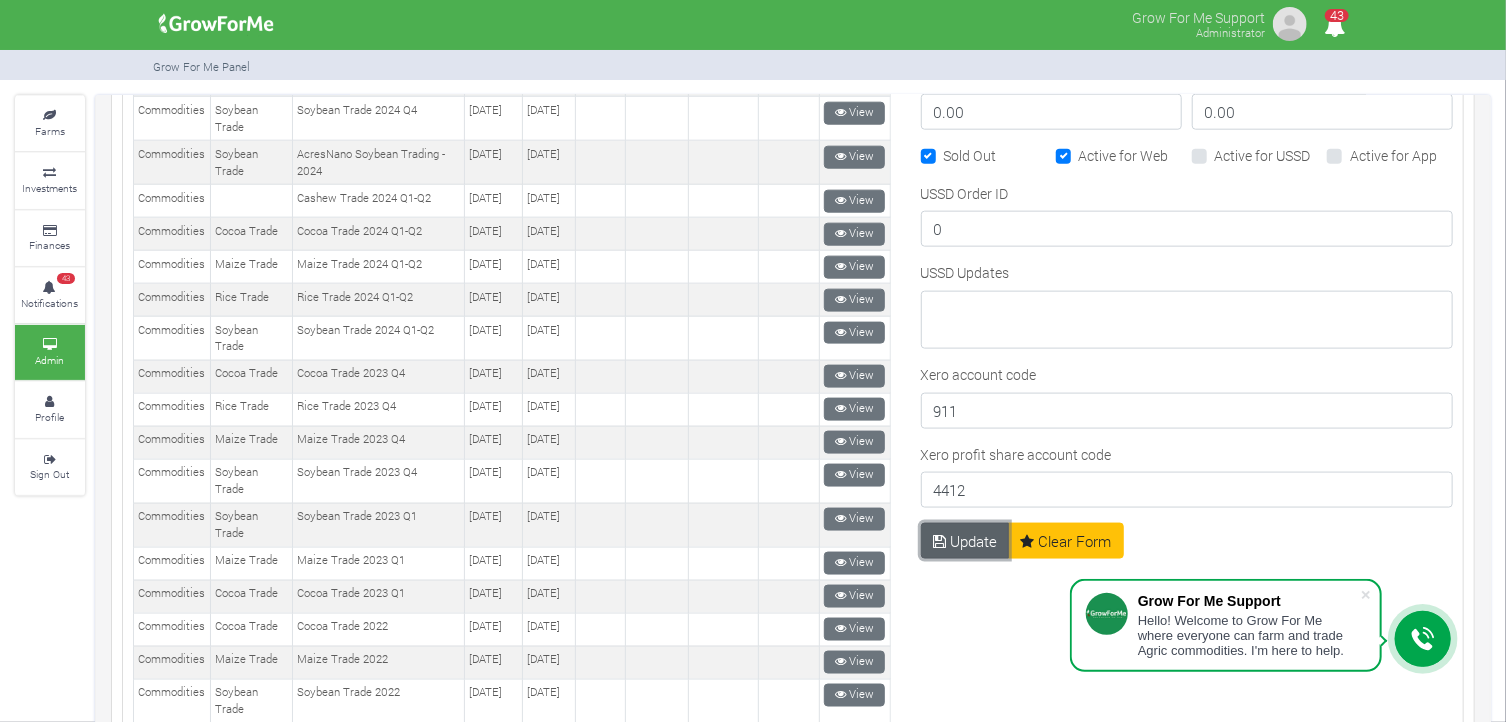 click on "Update" at bounding box center (965, 541) 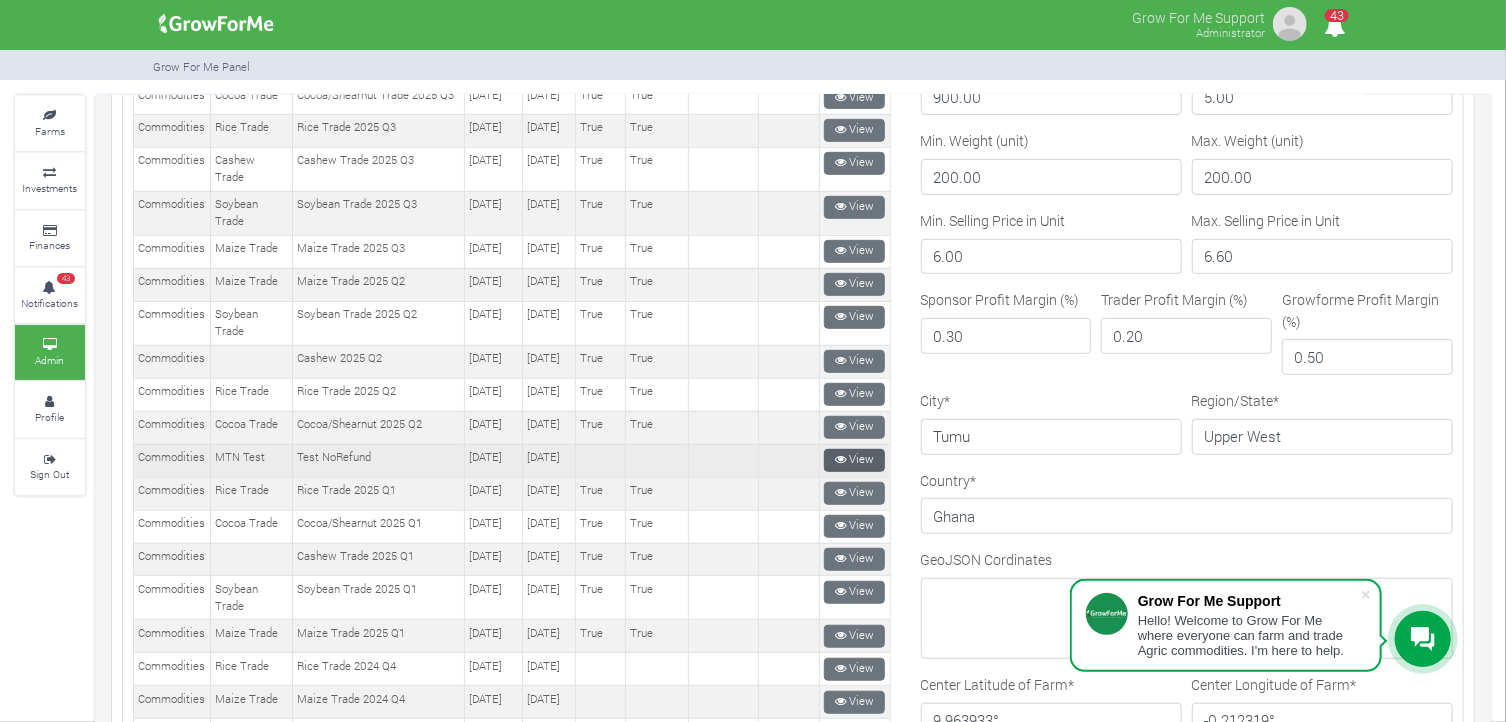 scroll, scrollTop: 500, scrollLeft: 0, axis: vertical 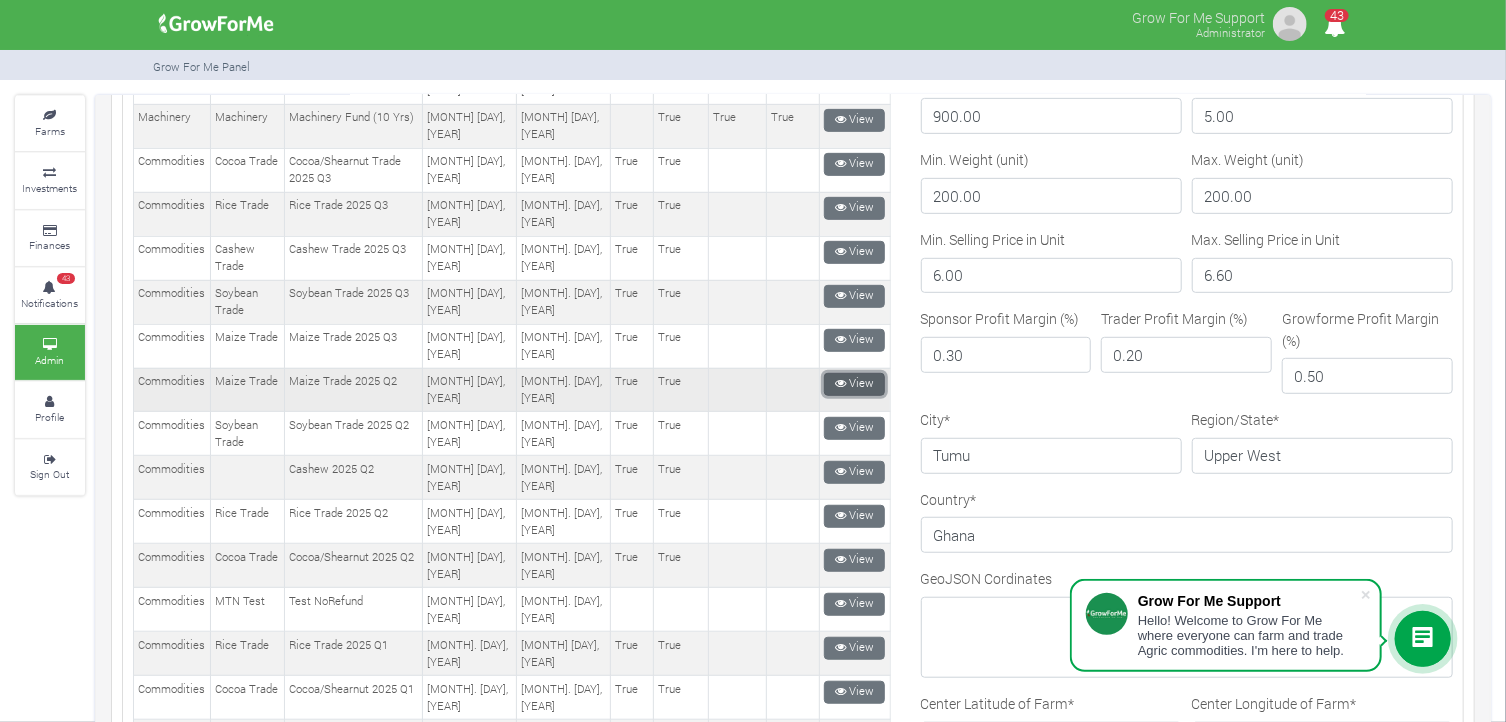 click on "View" at bounding box center [854, 384] 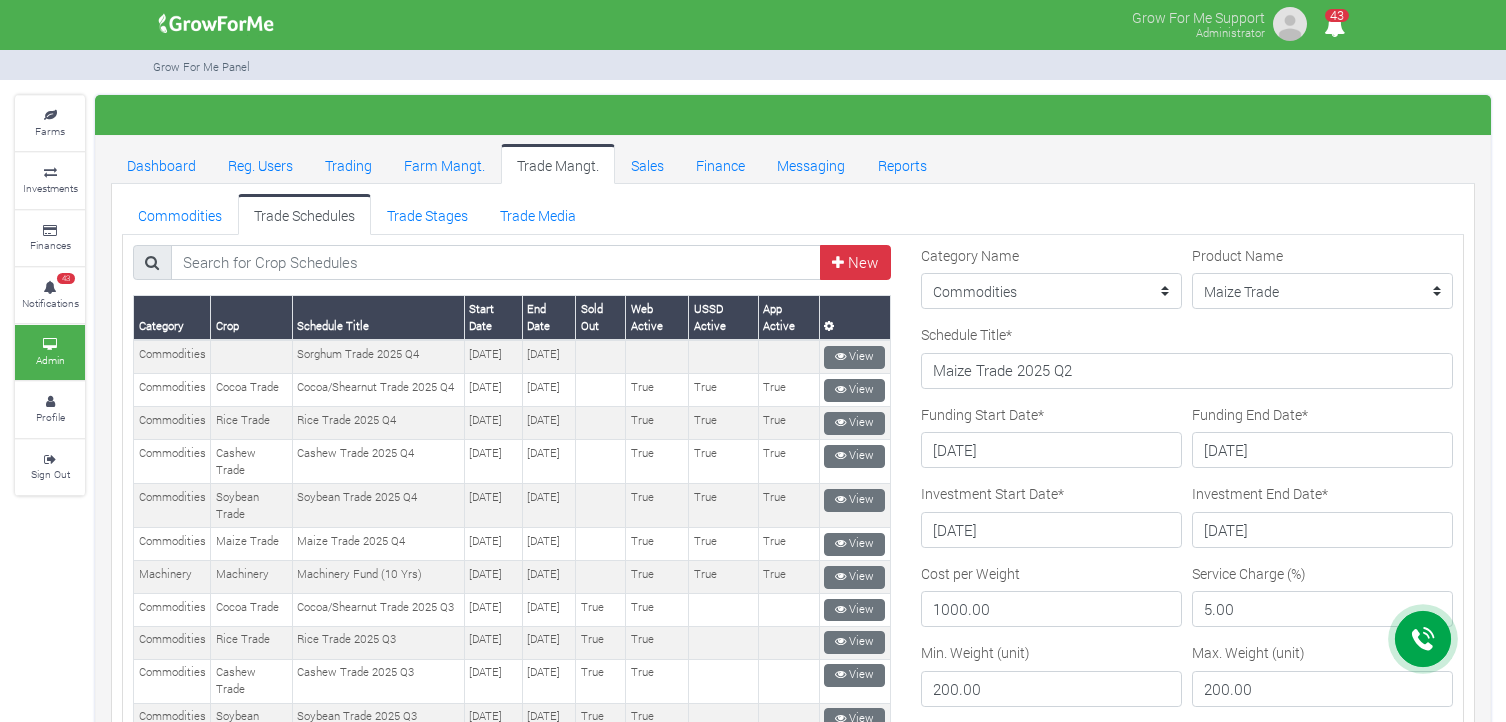 scroll, scrollTop: 0, scrollLeft: 0, axis: both 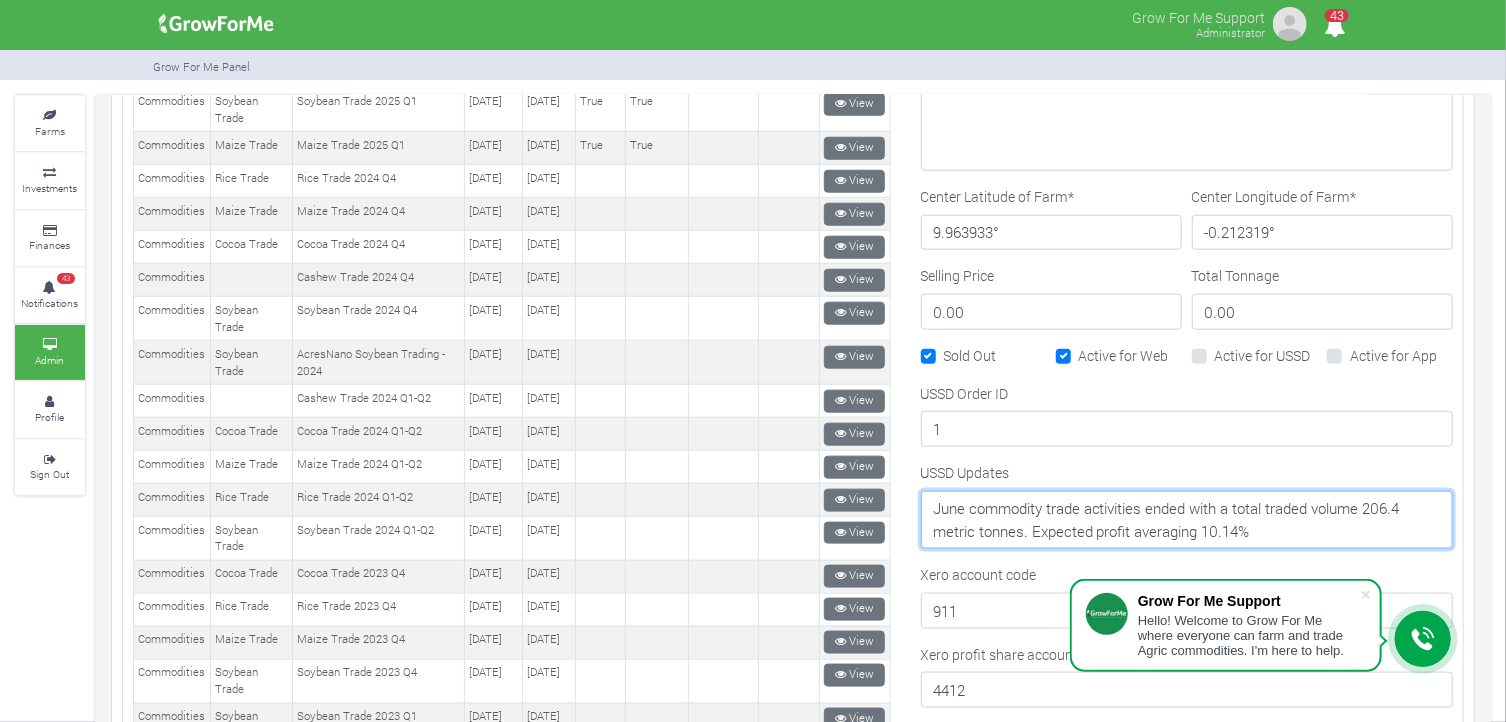 drag, startPoint x: 1262, startPoint y: 520, endPoint x: 952, endPoint y: 487, distance: 311.7515 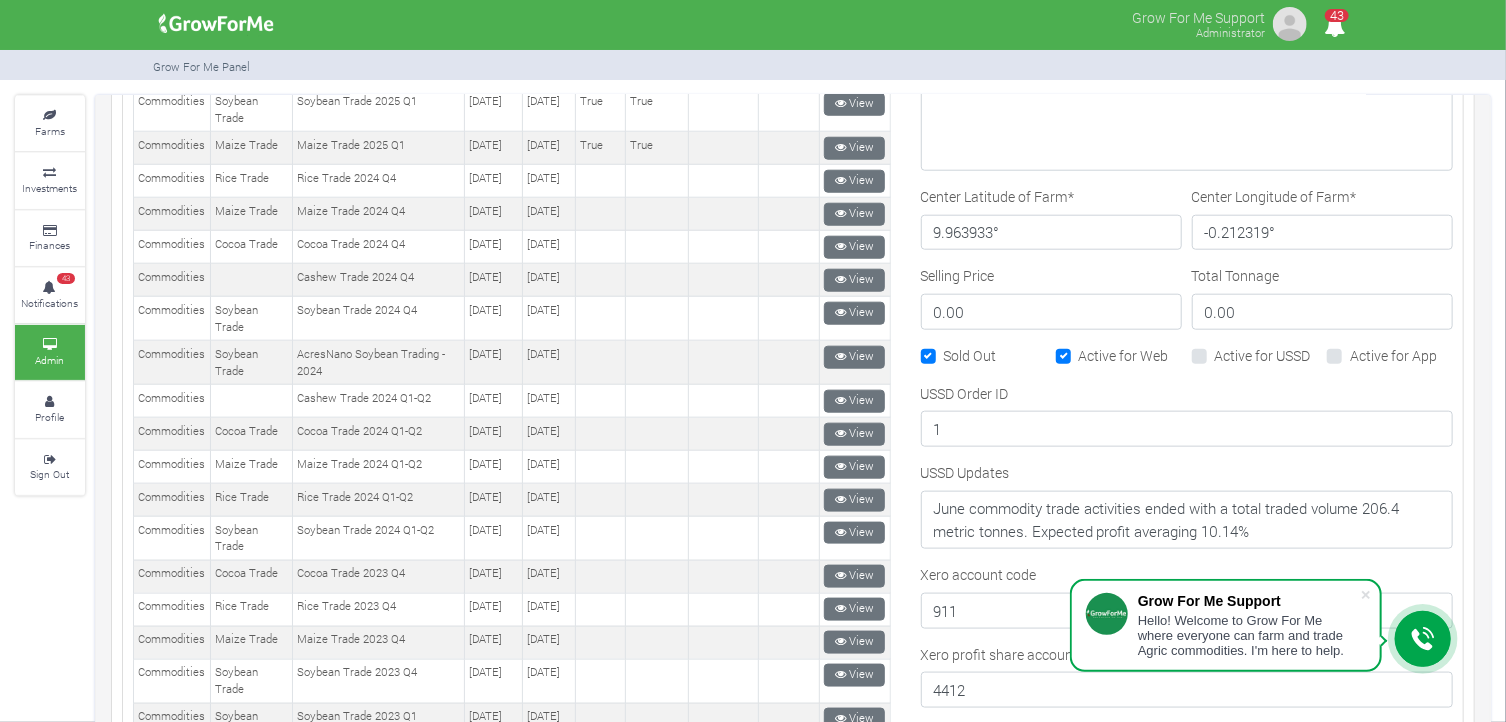 click on "USSD Order ID
1" at bounding box center (1187, 423) 